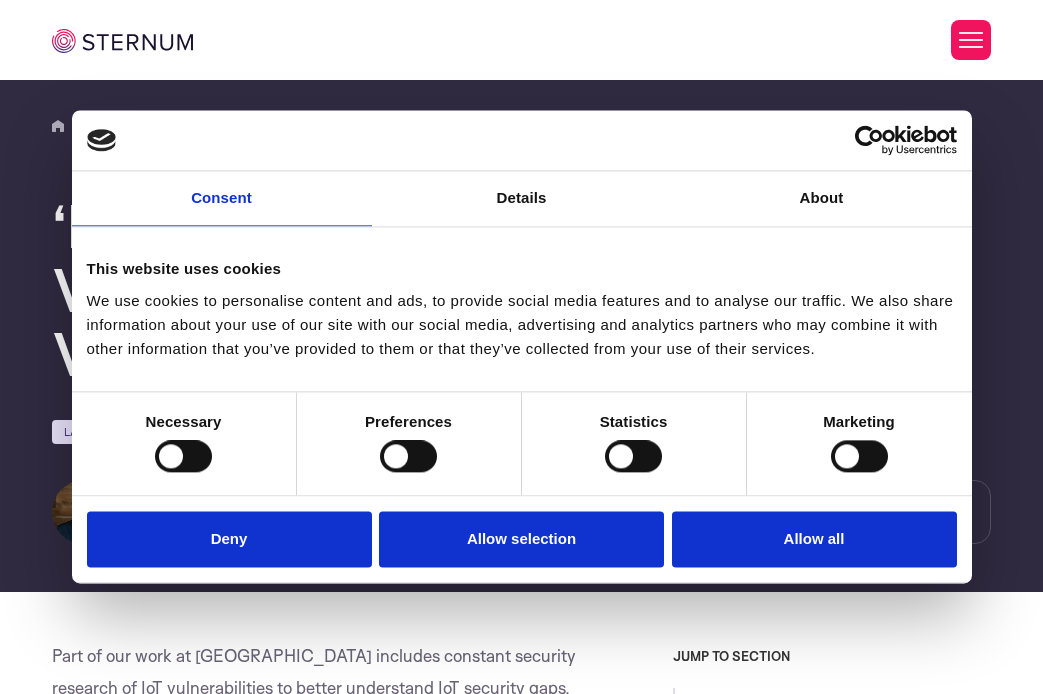 scroll, scrollTop: 300, scrollLeft: 0, axis: vertical 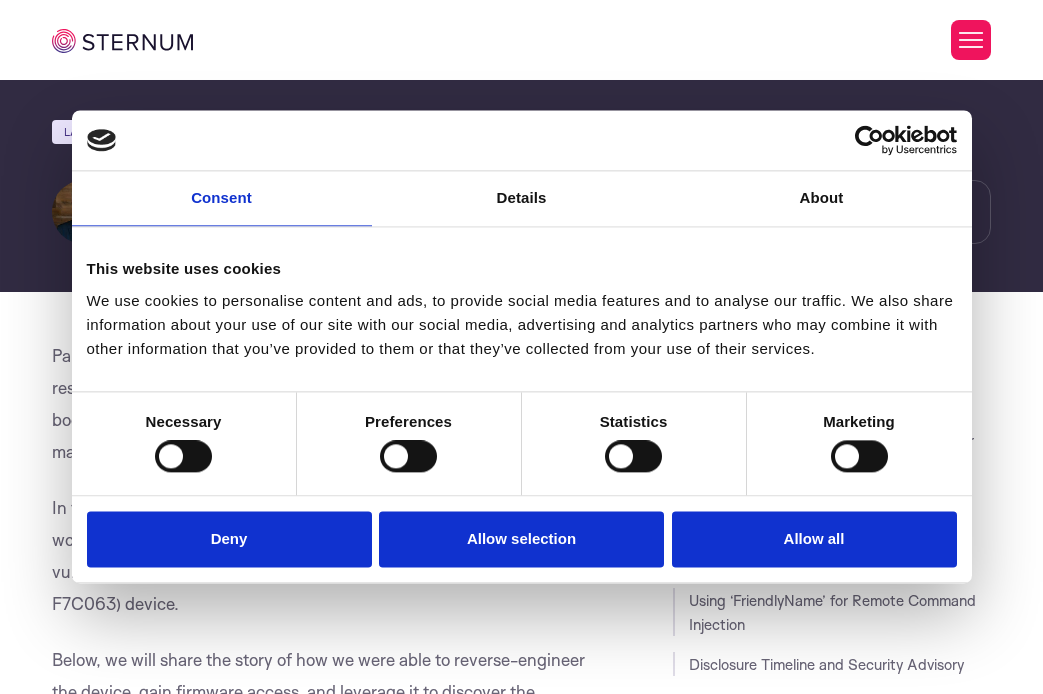 click on "Allow selection" at bounding box center (521, 539) 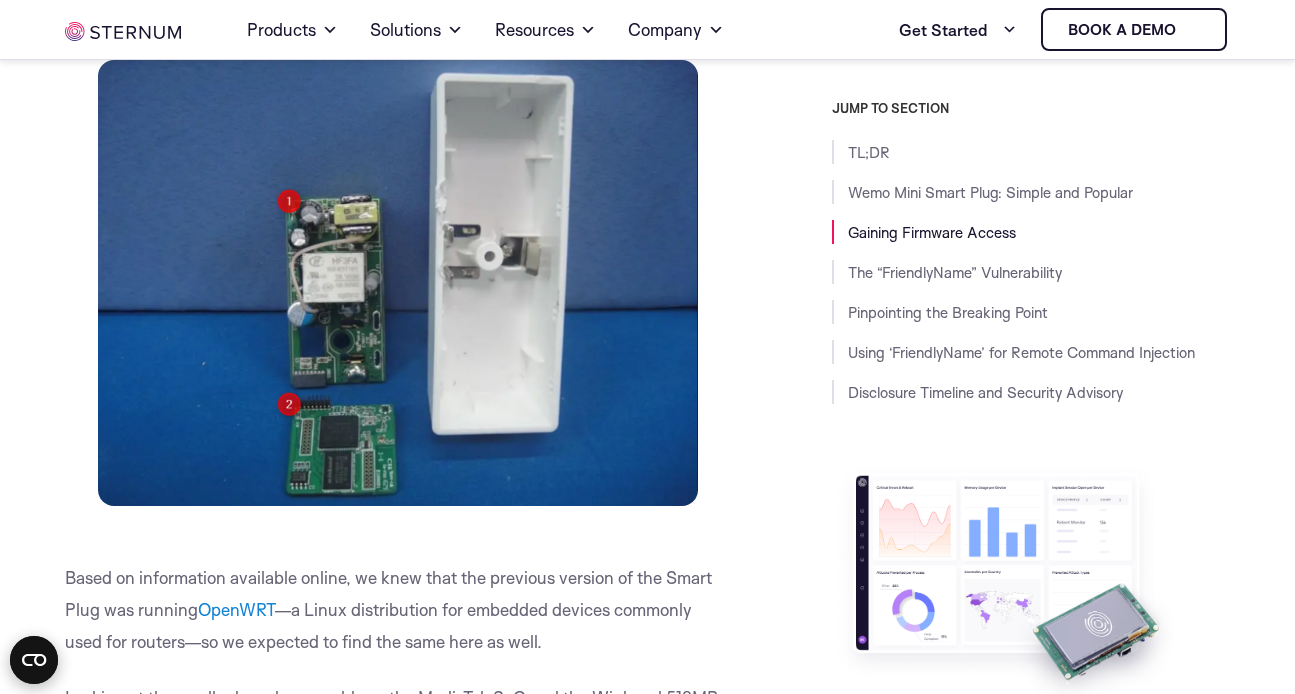 scroll, scrollTop: 3251, scrollLeft: 0, axis: vertical 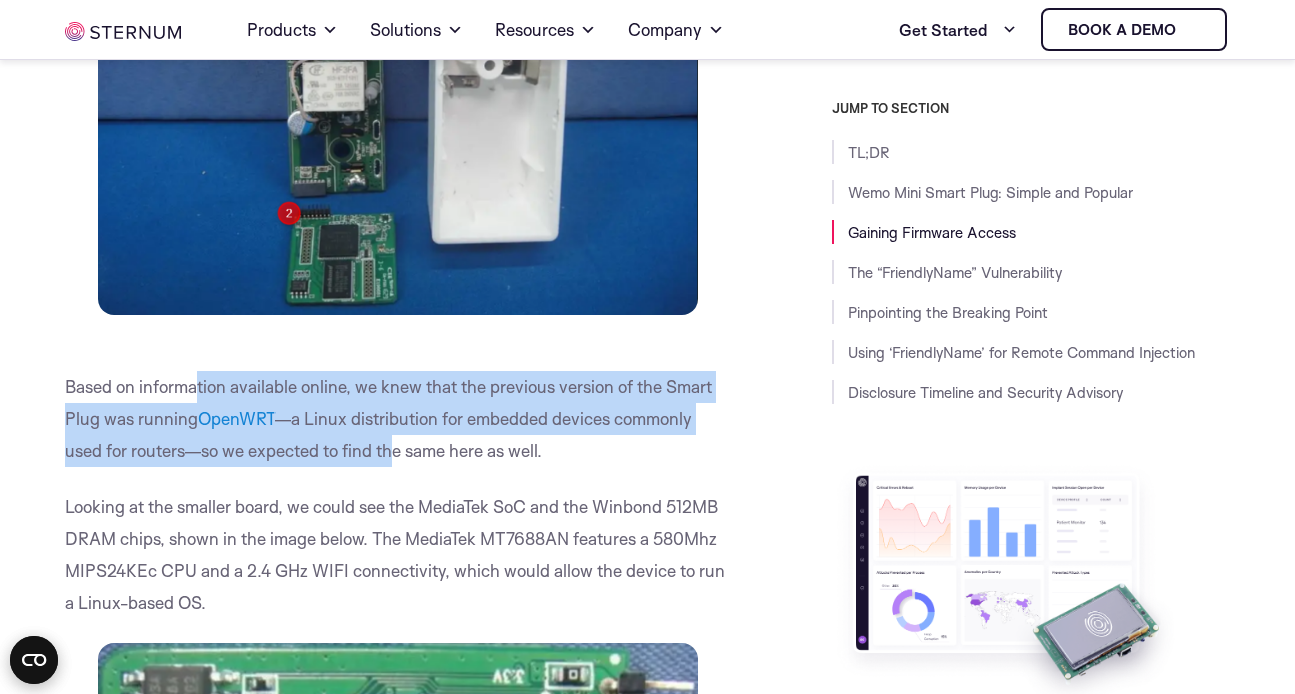 drag, startPoint x: 196, startPoint y: 383, endPoint x: 420, endPoint y: 458, distance: 236.22235 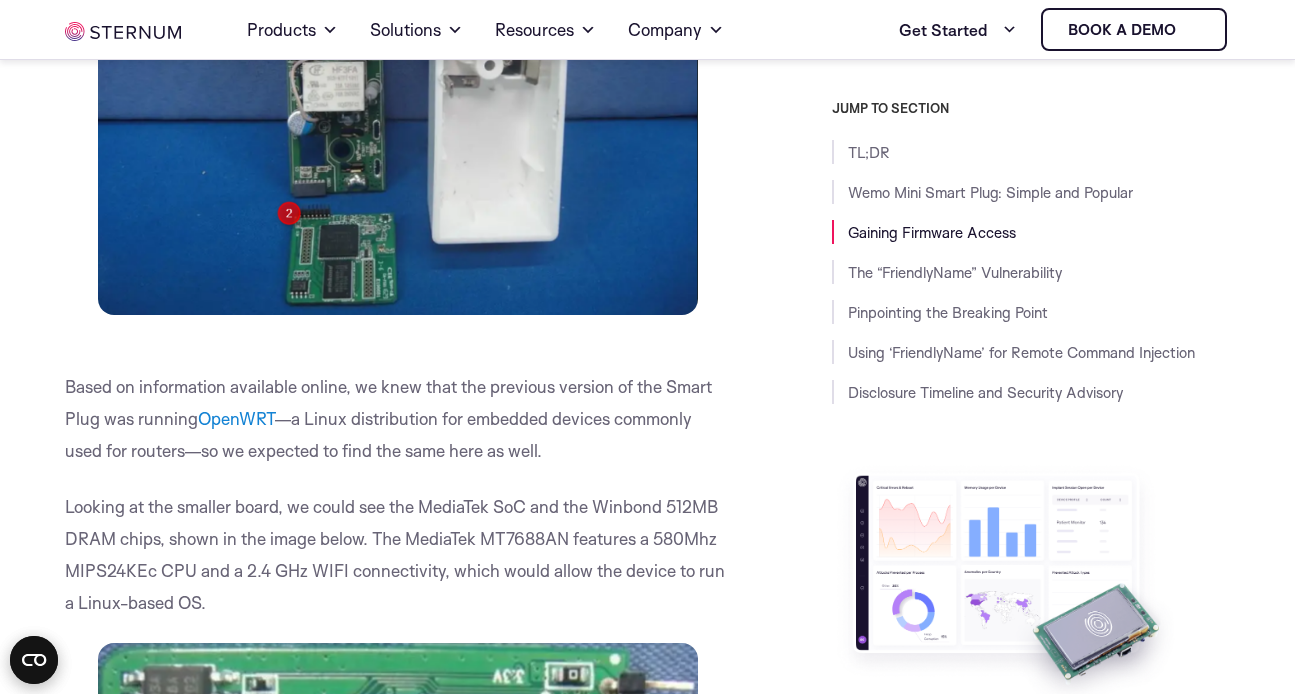 click on "Based on information available online, we knew that the previous version of the Smart Plug was running  OpenWRT —a Linux distribution for embedded devices commonly used for routers—so we expected to find the same here as well." at bounding box center [398, 419] 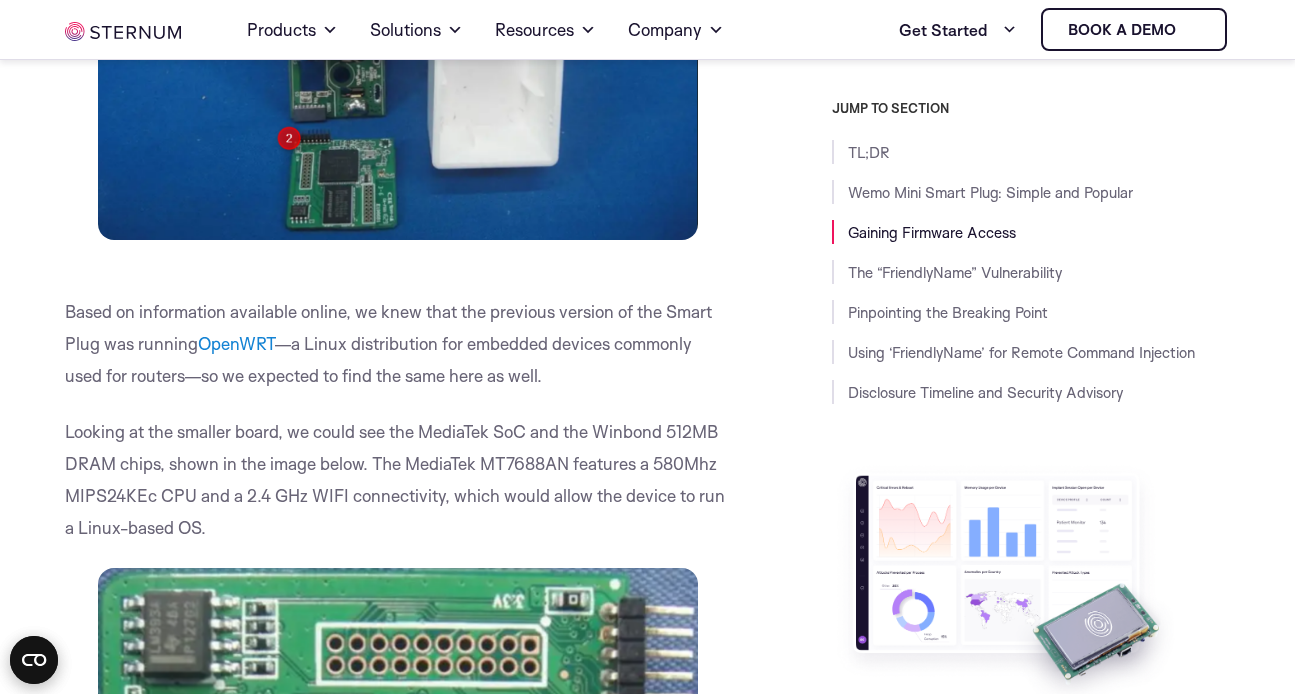 scroll, scrollTop: 3451, scrollLeft: 0, axis: vertical 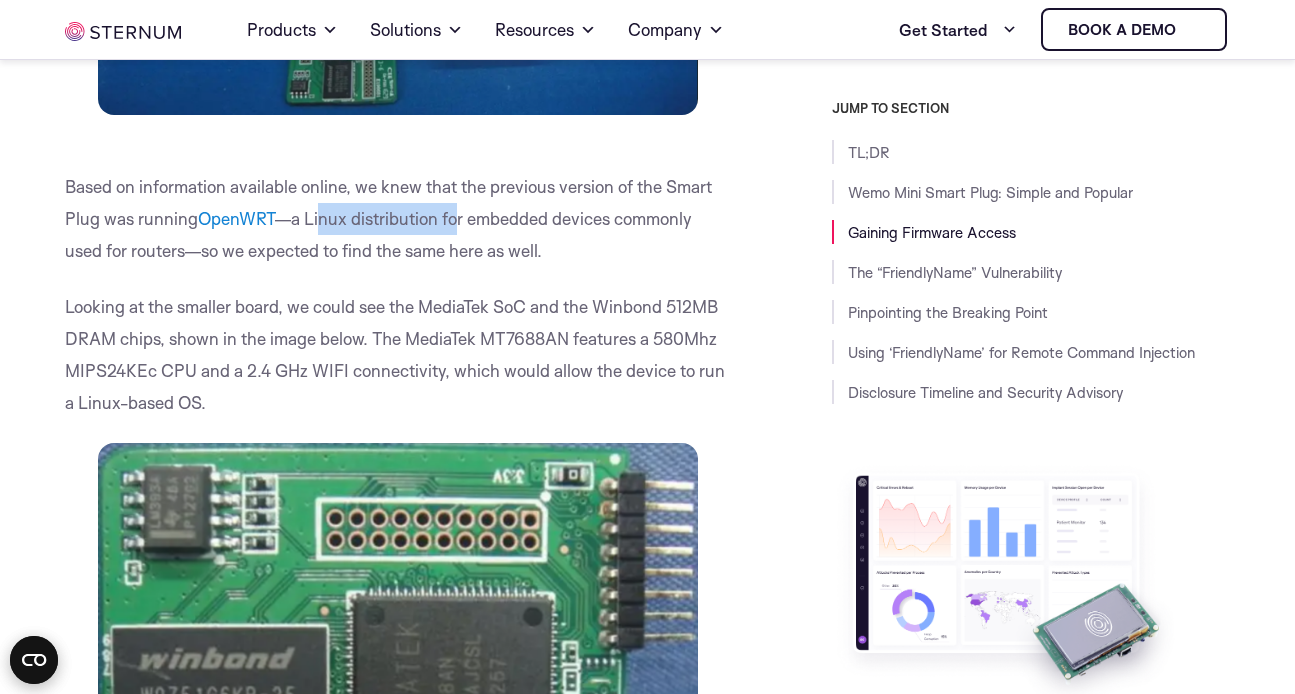 drag, startPoint x: 320, startPoint y: 214, endPoint x: 458, endPoint y: 228, distance: 138.70833 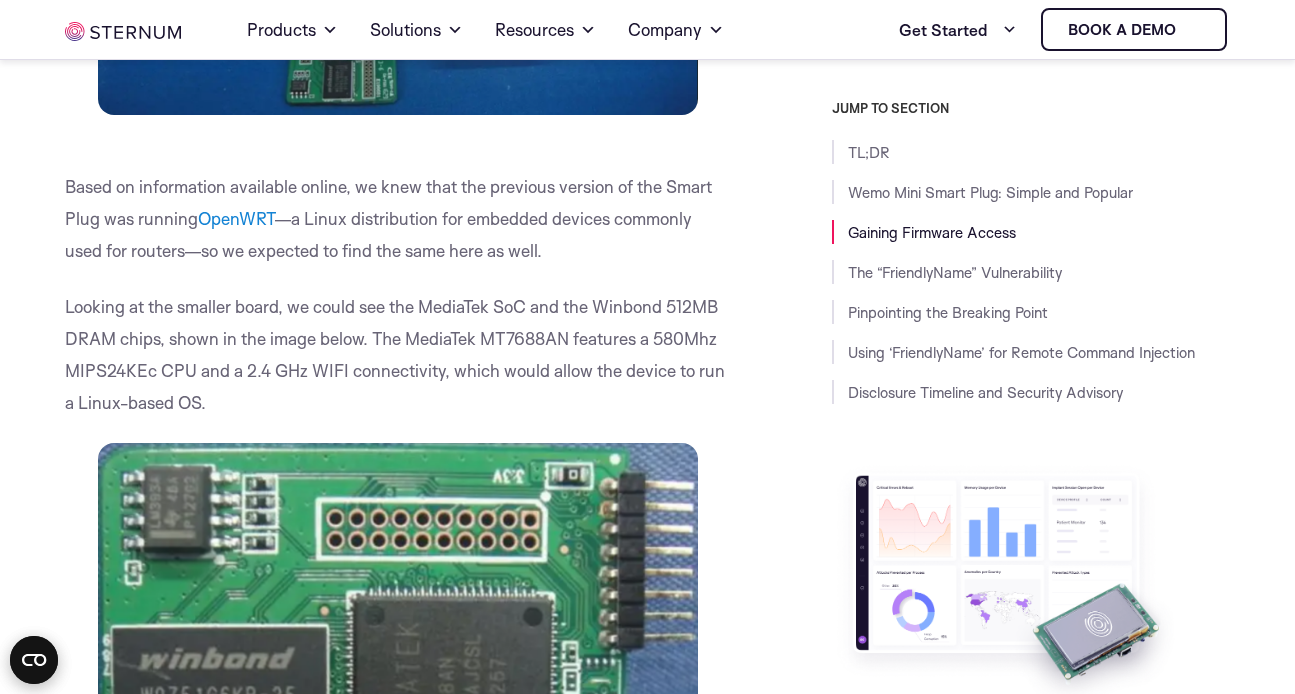 click on "Based on information available online, we knew that the previous version of the Smart Plug was running  OpenWRT —a Linux distribution for embedded devices commonly used for routers—so we expected to find the same here as well." at bounding box center (398, 219) 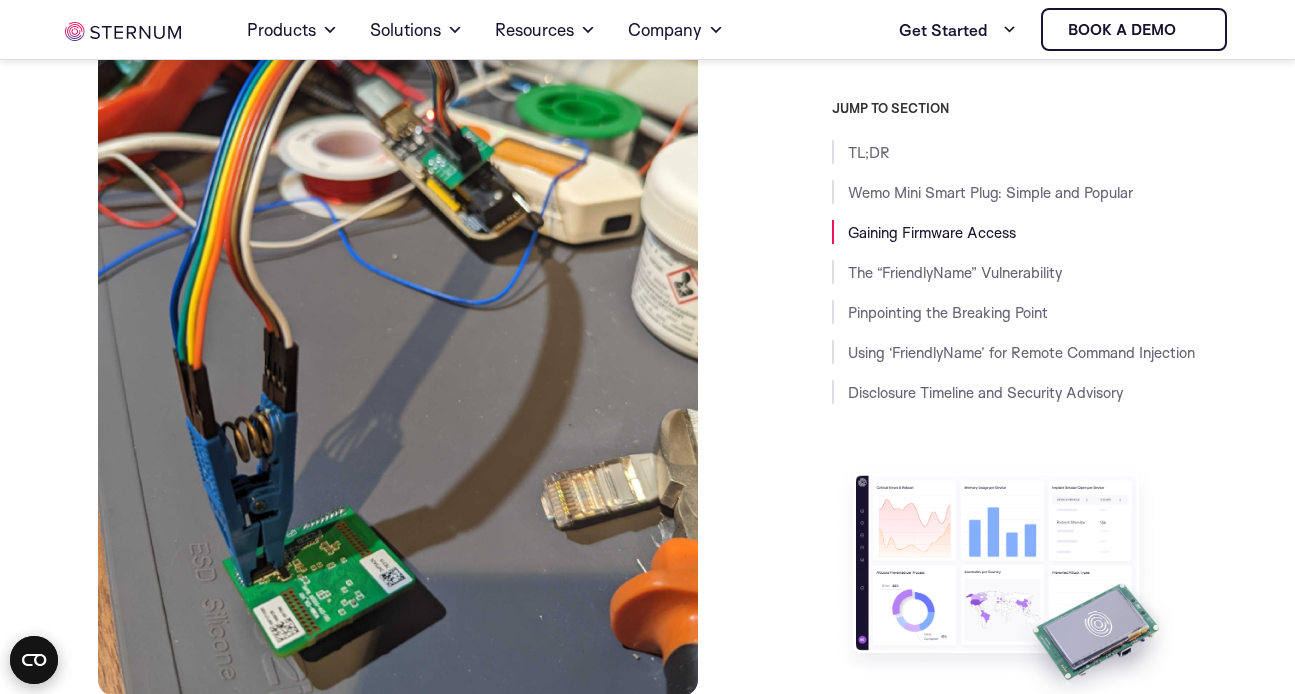 scroll, scrollTop: 5651, scrollLeft: 0, axis: vertical 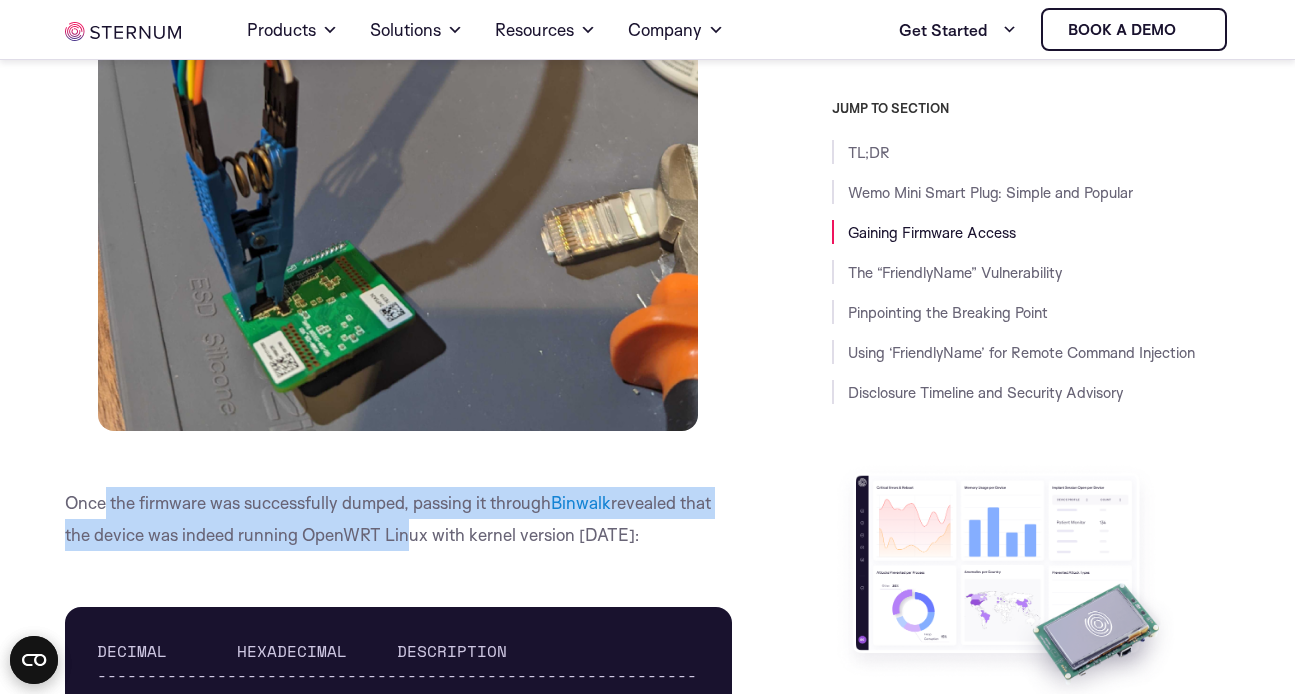 drag, startPoint x: 104, startPoint y: 498, endPoint x: 420, endPoint y: 520, distance: 316.7649 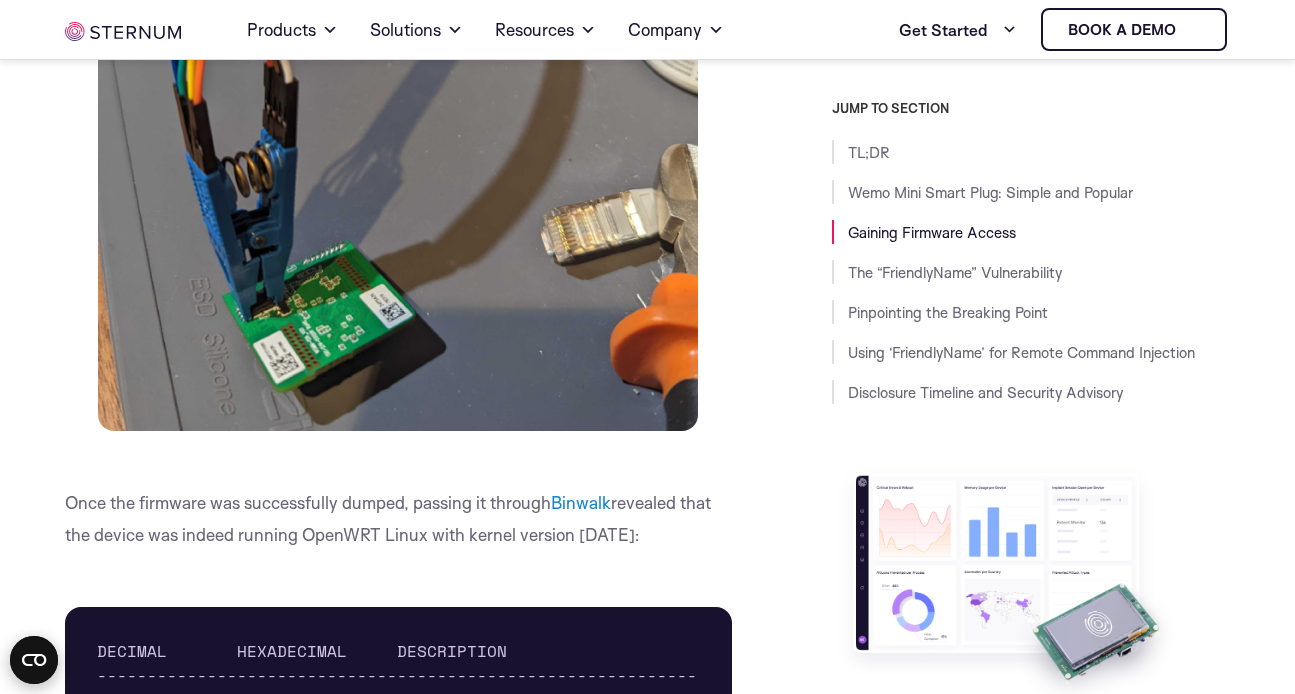 click on "Once the firmware was successfully dumped, passing it through  Binwalk  revealed that the device was indeed running OpenWRT Linux with kernel version [DATE]:" at bounding box center [398, 519] 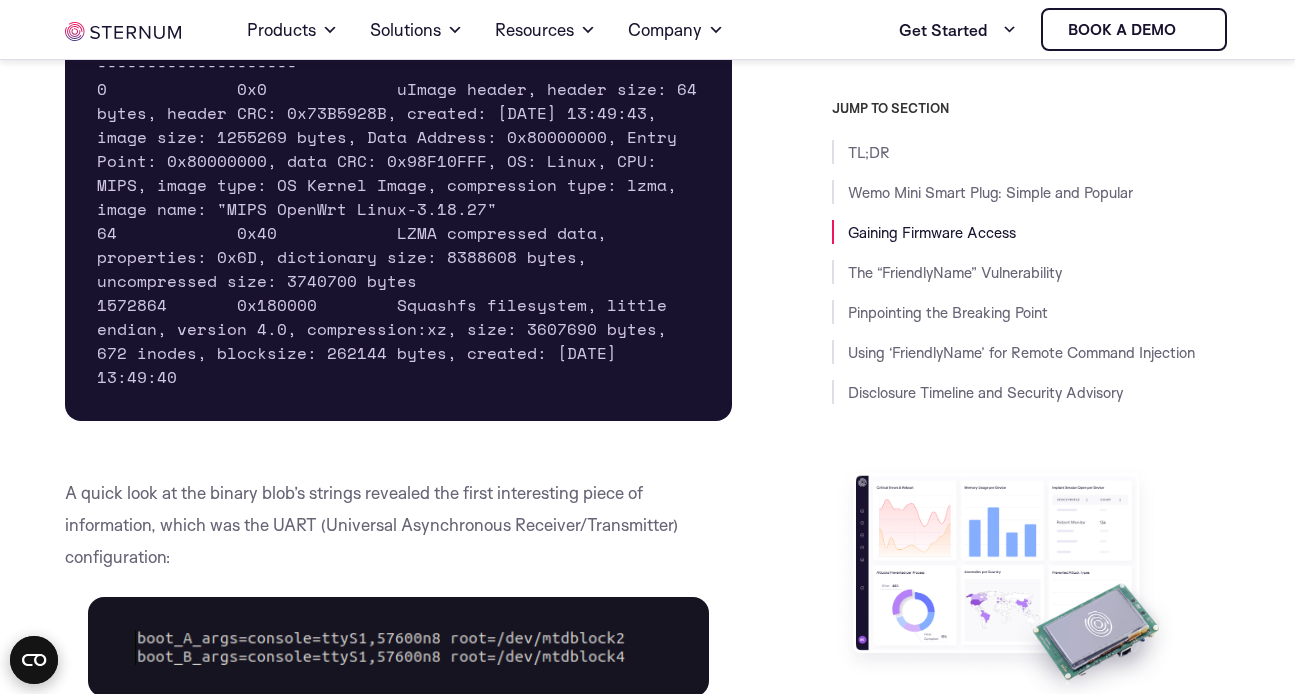 scroll, scrollTop: 6651, scrollLeft: 0, axis: vertical 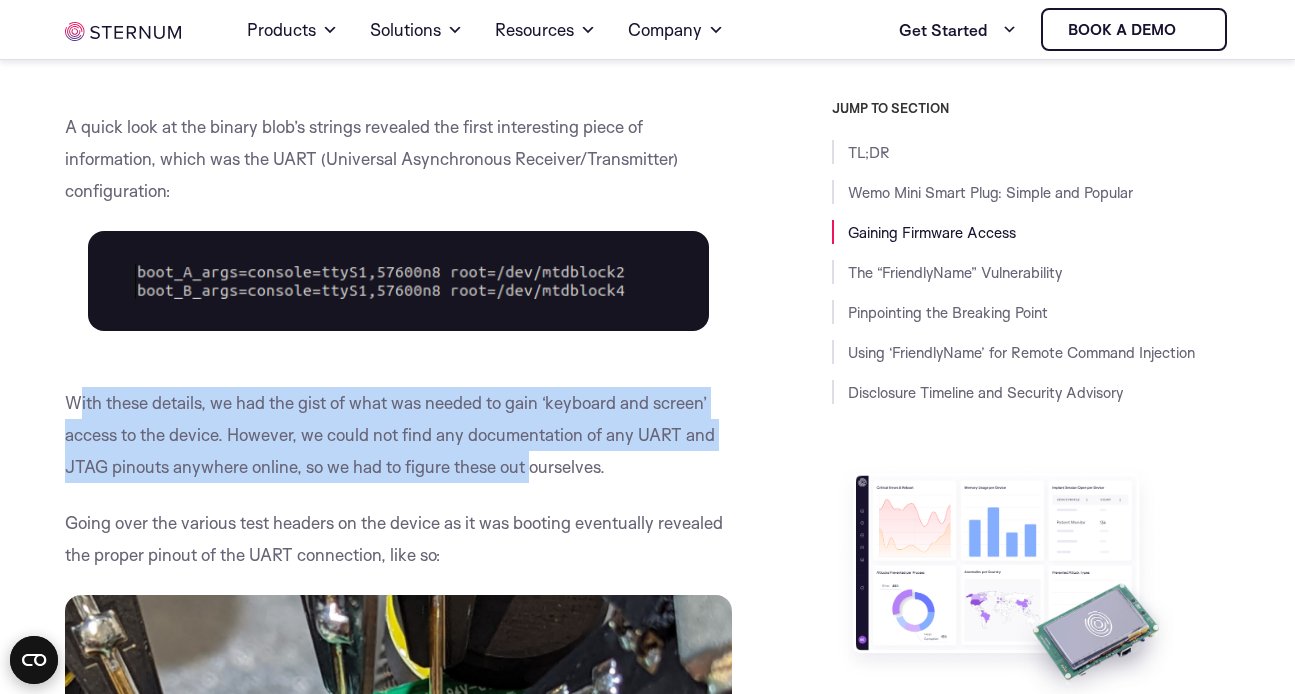drag, startPoint x: 75, startPoint y: 374, endPoint x: 538, endPoint y: 453, distance: 469.69138 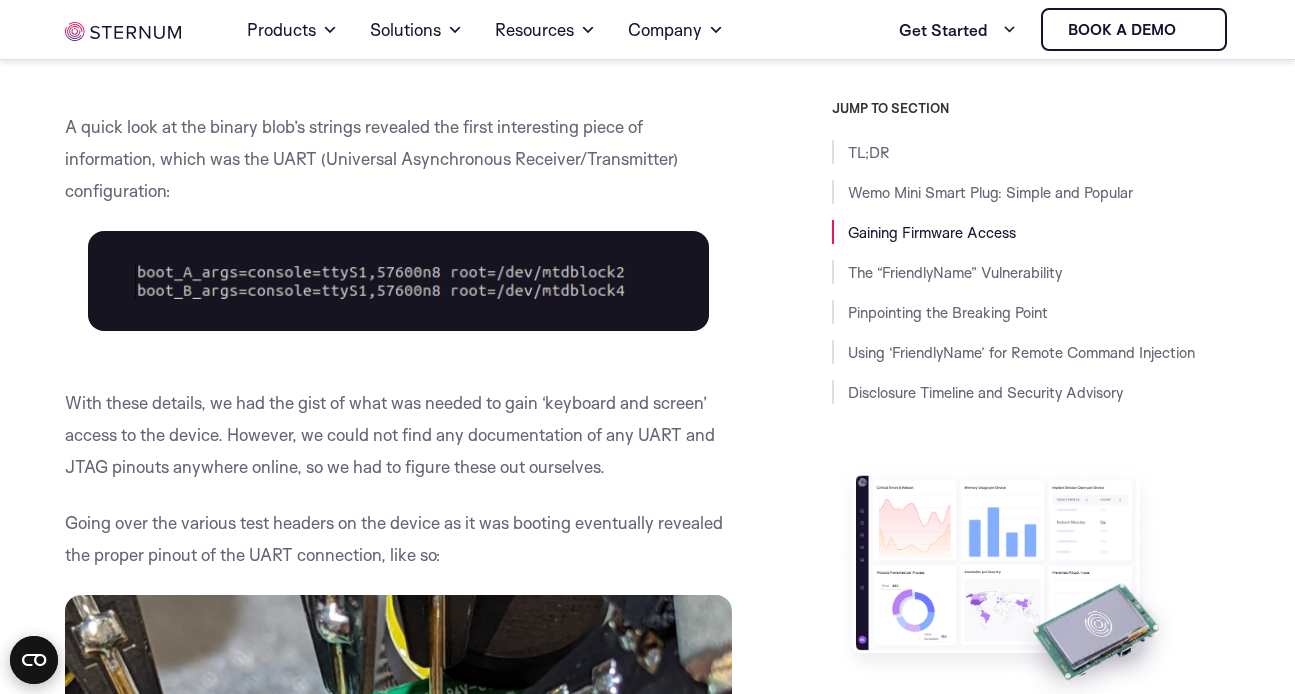 click on "With these details, we had the gist of what was needed to gain ‘keyboard and screen’ access to the device. However, we could not find any documentation of any UART and JTAG pinouts anywhere online, so we had to figure these out ourselves." at bounding box center (398, 435) 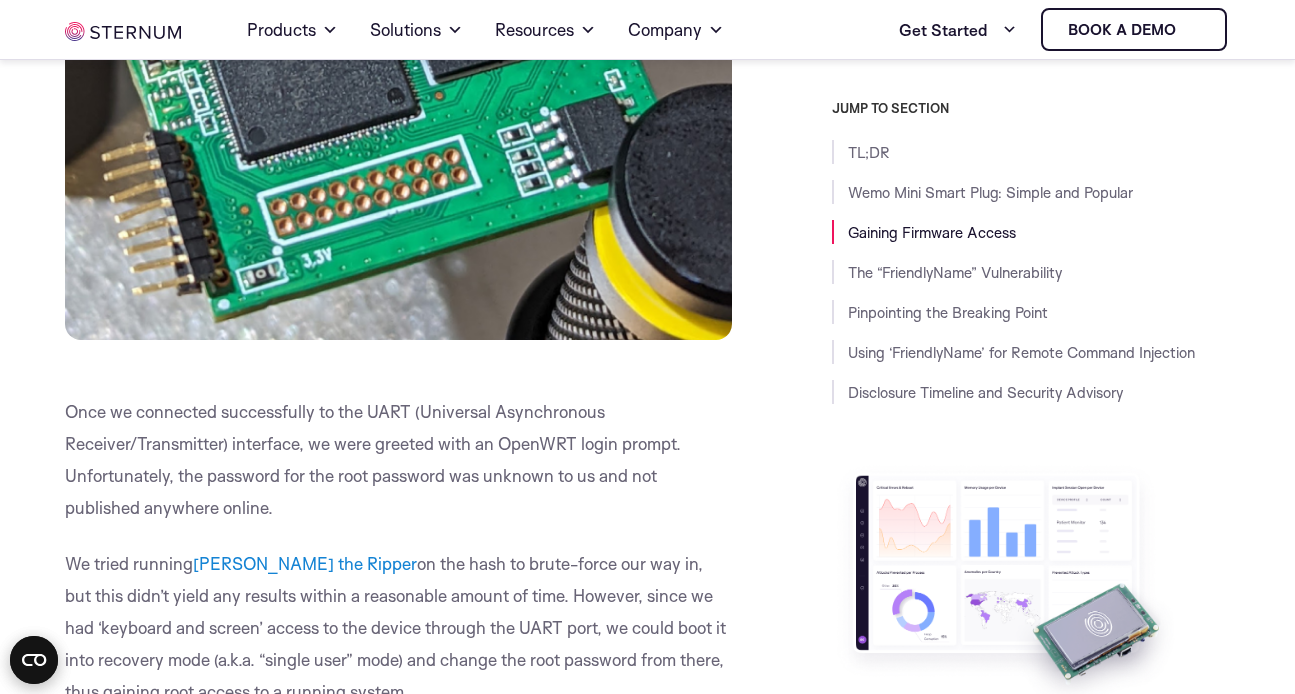 scroll, scrollTop: 7551, scrollLeft: 0, axis: vertical 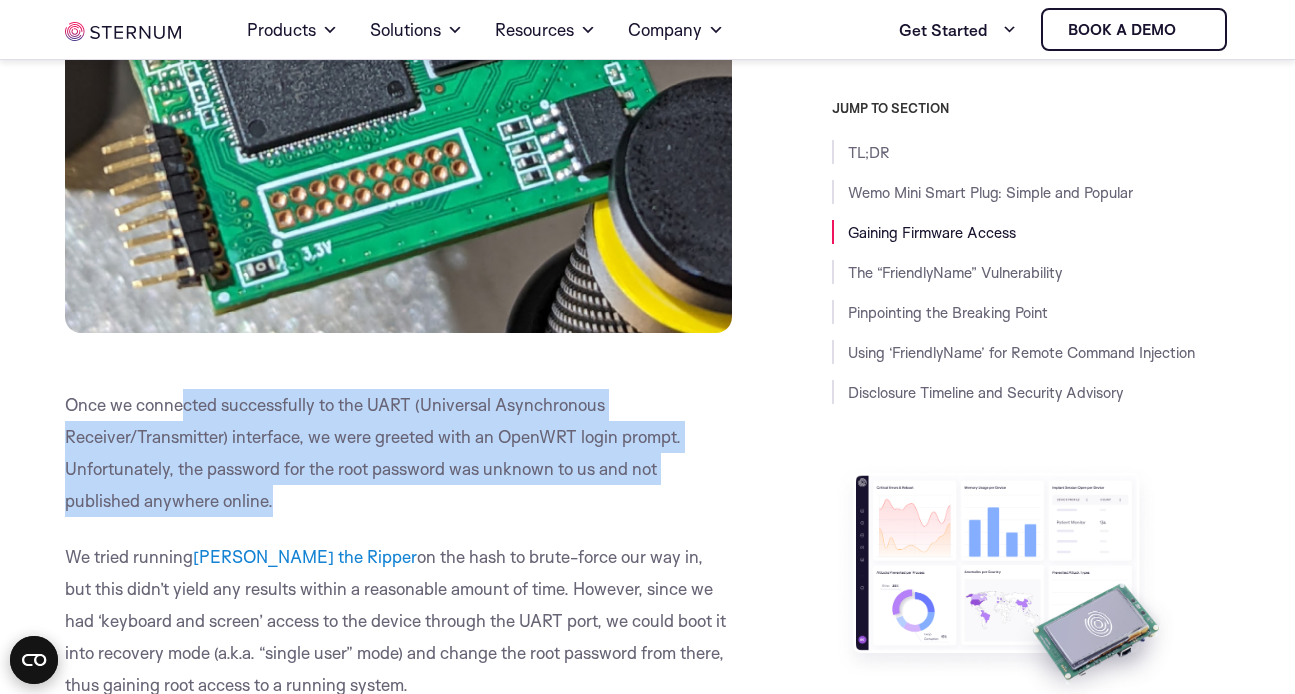 drag, startPoint x: 185, startPoint y: 368, endPoint x: 660, endPoint y: 496, distance: 491.9441 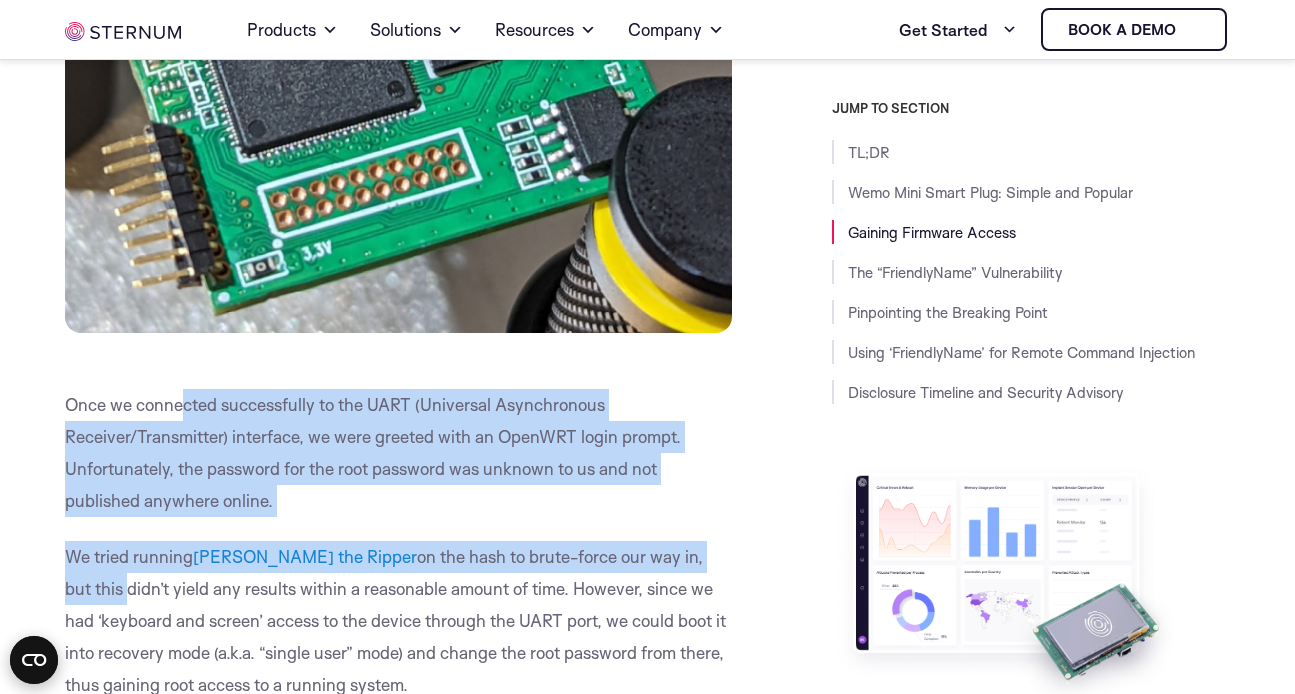 click on "Once we connected successfully to the UART (Universal Asynchronous Receiver/Transmitter) interface, we were greeted with an OpenWRT login prompt. Unfortunately, the password for the root password was unknown to us and not published anywhere online." at bounding box center (398, 453) 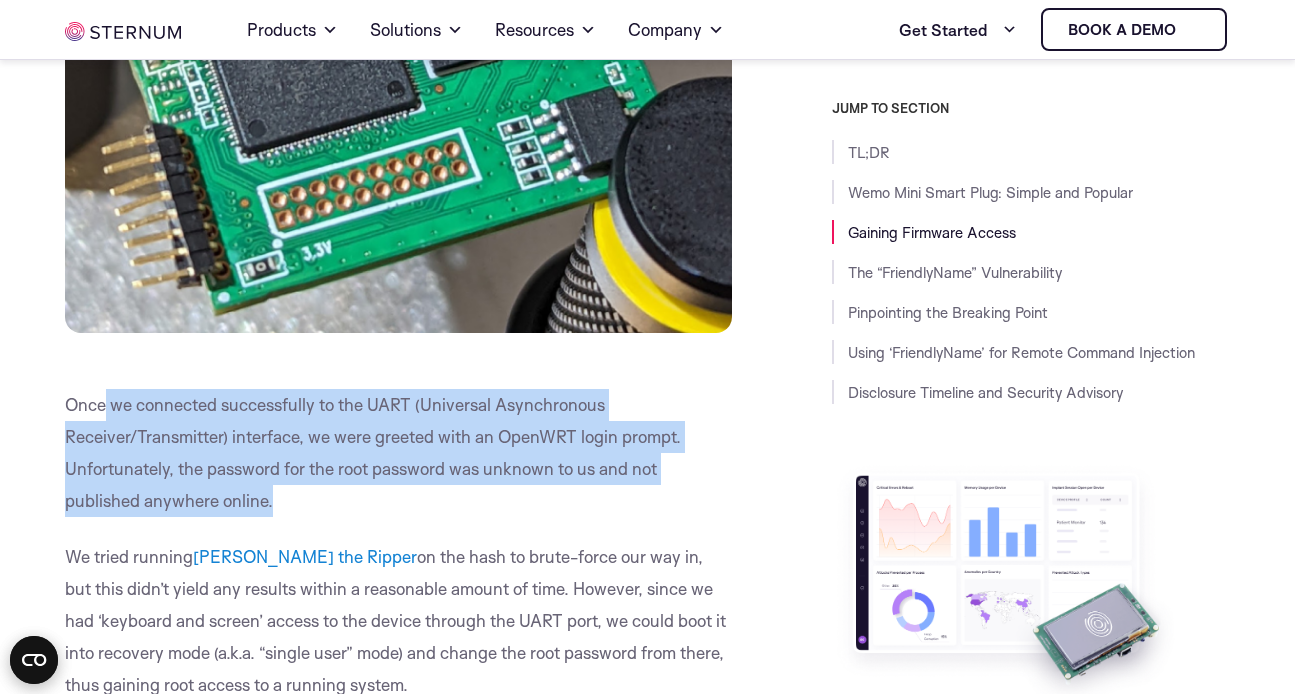 drag, startPoint x: 104, startPoint y: 357, endPoint x: 468, endPoint y: 493, distance: 388.5769 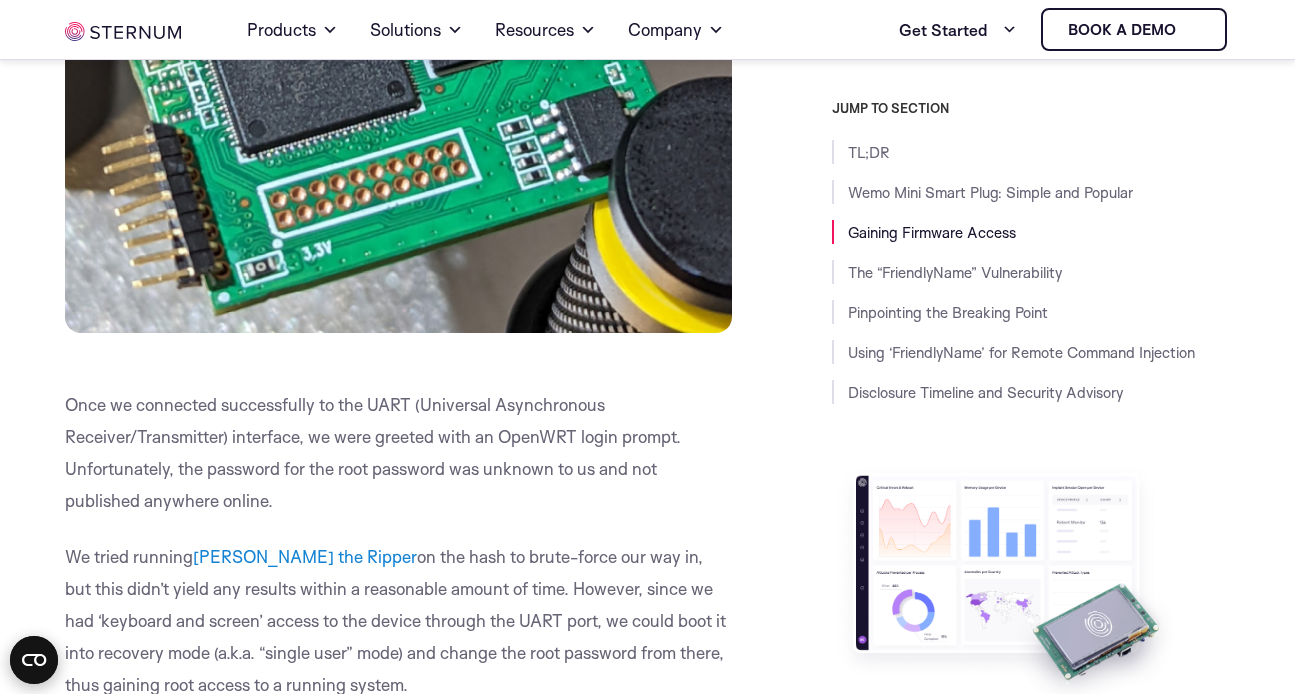 click on "Part of our work at [GEOGRAPHIC_DATA] includes constant security research of IoT vulnerabilities to better understand IoT security gaps, boost the security capabilities of our platform and help device manufacturers improve their security postures.
In this post, we wanted to provide a behind-the-scenes look at our work and talk about our latest discovery—a buffer overflow vulnerability ( CVE-2023-27217 ) in a Wemo Mini Smart Plug V2 (model F7C063) device.
Below, we will share the story of how we were able to reverse-engineer the device, gain firmware access, and leverage it to discover the security flaw.
Furthermore, we will demonstrate how this vulnerability could be exploited for remote command execution and offer some suggestions for security best practices that could have prevented the issue.
TL;DR
This will be a long post so as a public service, here are key points:
Wemo Mini Smart Plug V2 is a popular consumer device that helps users remote-control electric devices." at bounding box center [398, 3460] 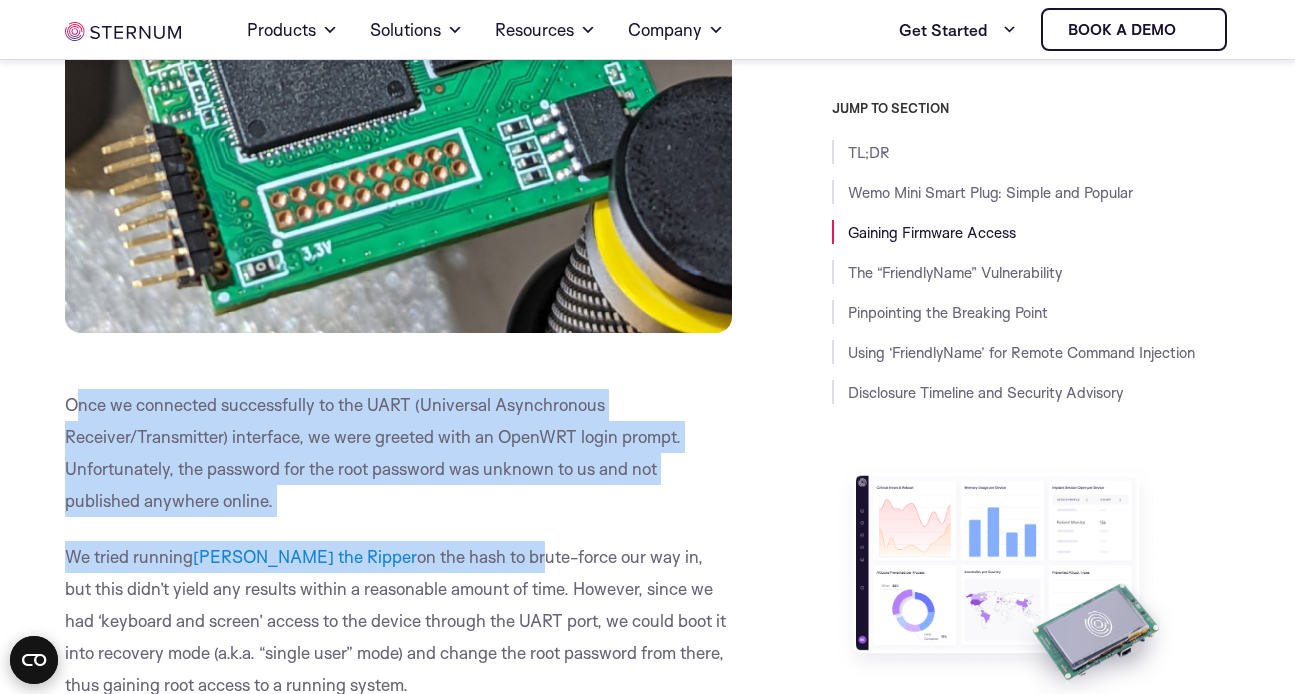 drag, startPoint x: 77, startPoint y: 368, endPoint x: 456, endPoint y: 521, distance: 408.7175 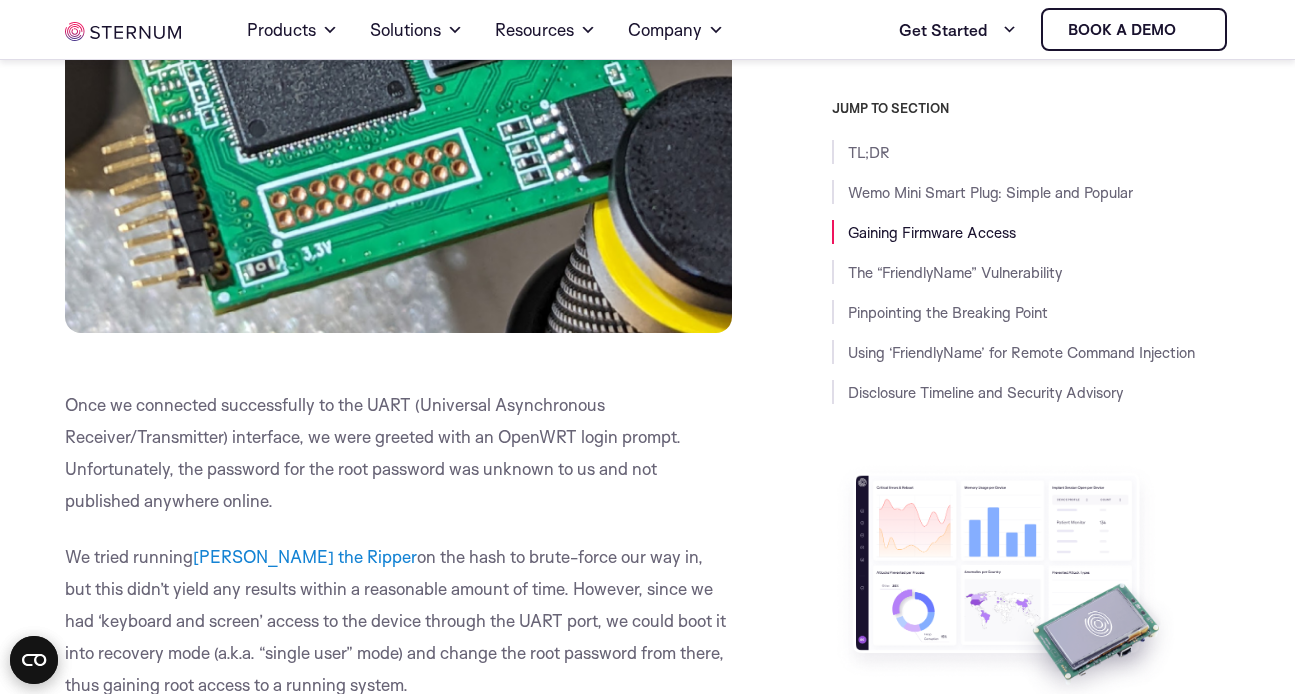 click on "We tried running  [PERSON_NAME] the Ripper  on the hash to brute-force our way in, but this didn’t yield any results within a reasonable amount of time. However, since we had ‘keyboard and screen’ access to the device through the UART port, we could boot it into recovery mode (a.k.a. “single user” mode) and change the root password from there, thus gaining root access to a running system." at bounding box center [398, 621] 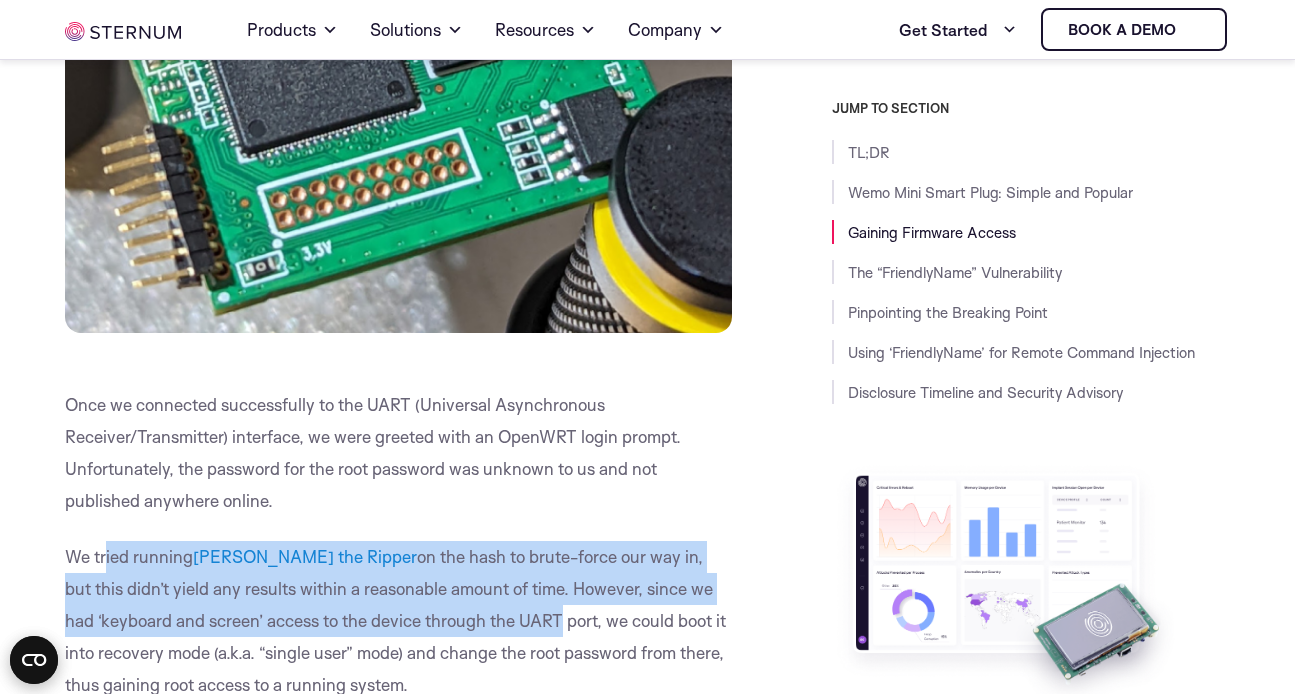 drag, startPoint x: 106, startPoint y: 531, endPoint x: 489, endPoint y: 615, distance: 392.1033 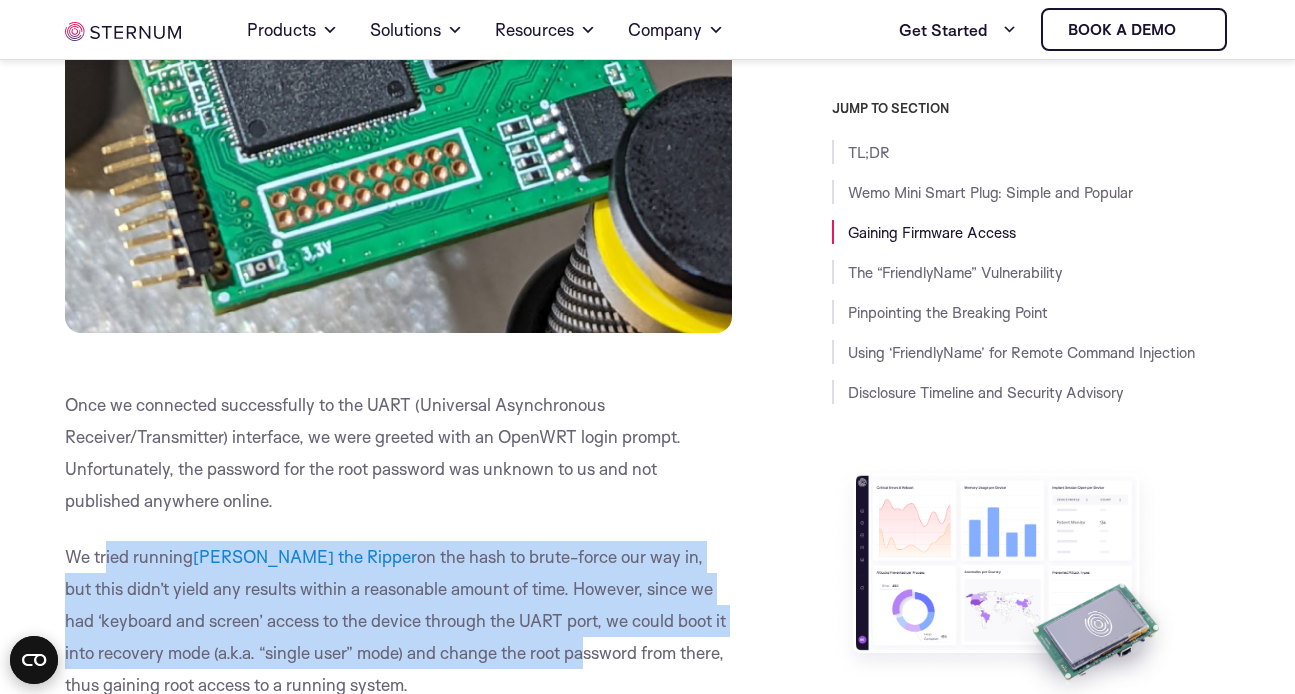 click on "We tried running  [PERSON_NAME] the Ripper  on the hash to brute-force our way in, but this didn’t yield any results within a reasonable amount of time. However, since we had ‘keyboard and screen’ access to the device through the UART port, we could boot it into recovery mode (a.k.a. “single user” mode) and change the root password from there, thus gaining root access to a running system." at bounding box center [398, 621] 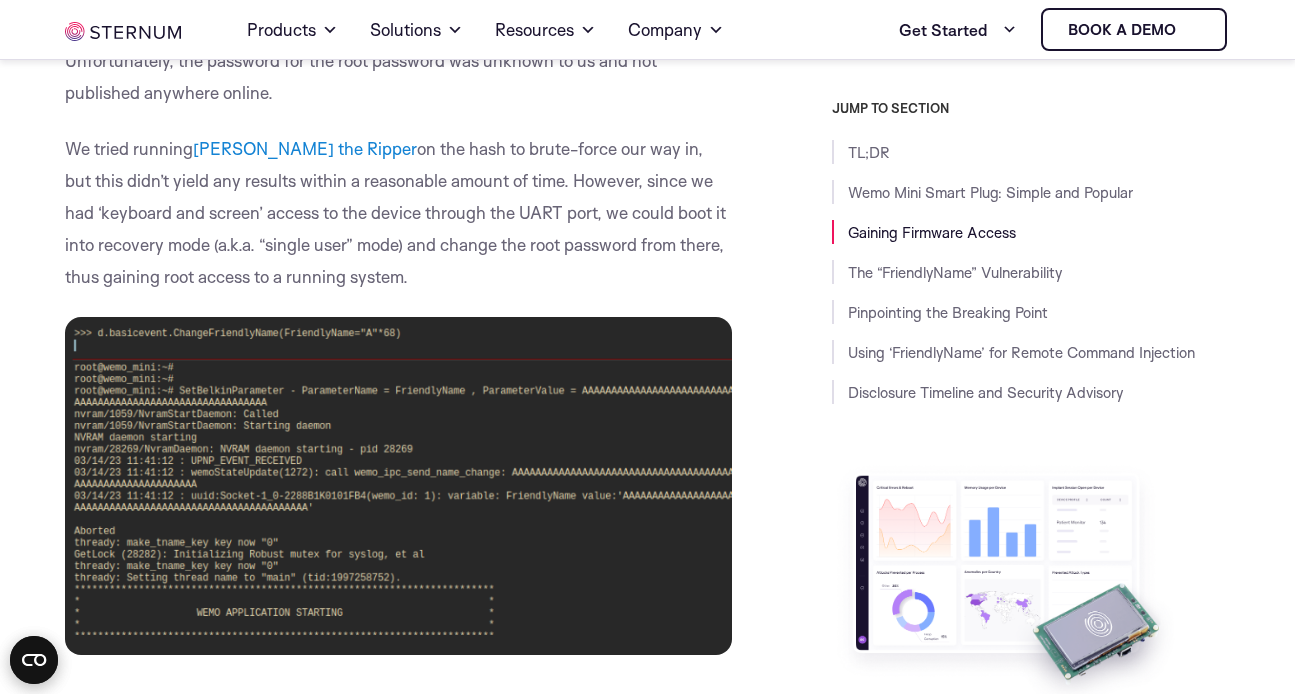 scroll, scrollTop: 7951, scrollLeft: 0, axis: vertical 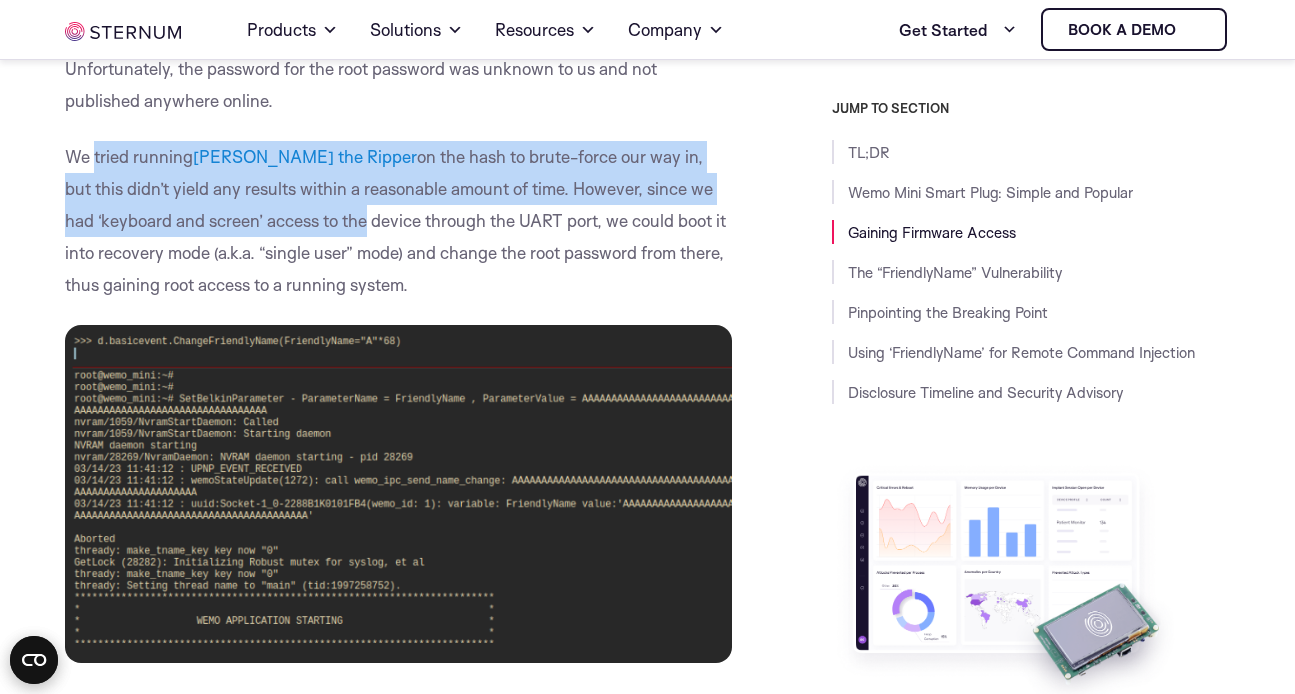 drag, startPoint x: 95, startPoint y: 129, endPoint x: 332, endPoint y: 201, distance: 247.69537 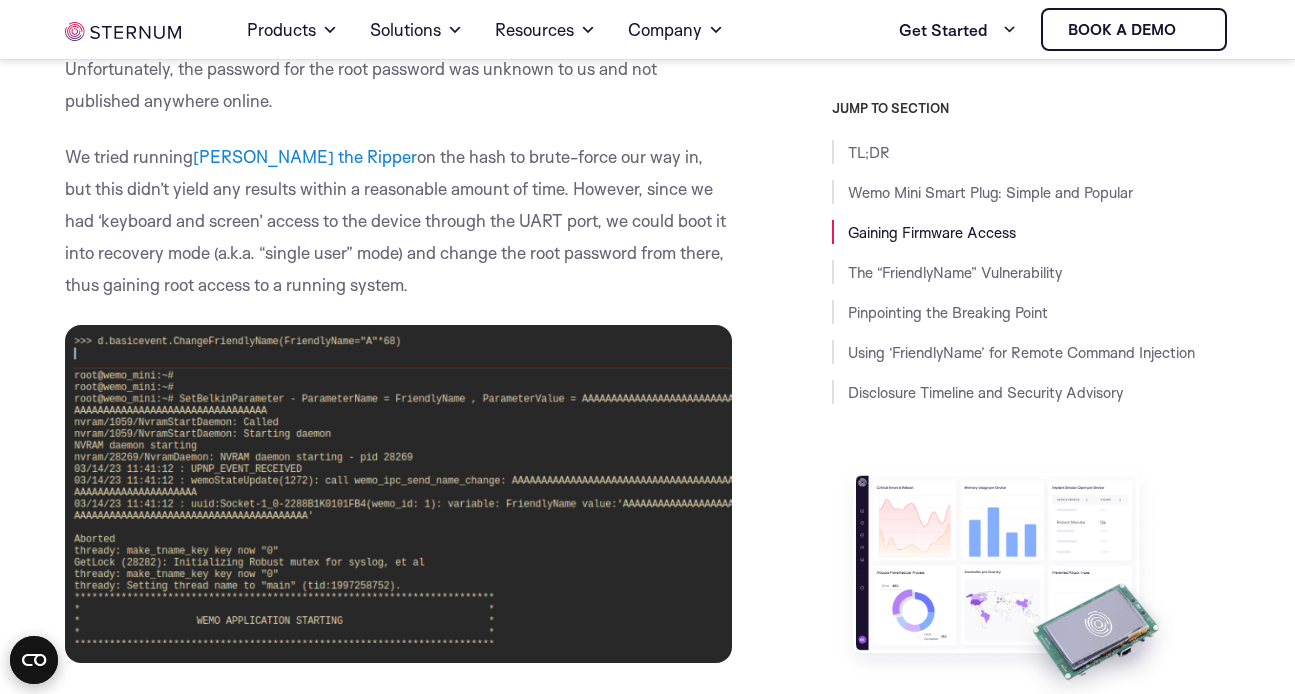 click on "We tried running  [PERSON_NAME] the Ripper  on the hash to brute-force our way in, but this didn’t yield any results within a reasonable amount of time. However, since we had ‘keyboard and screen’ access to the device through the UART port, we could boot it into recovery mode (a.k.a. “single user” mode) and change the root password from there, thus gaining root access to a running system." at bounding box center [398, 221] 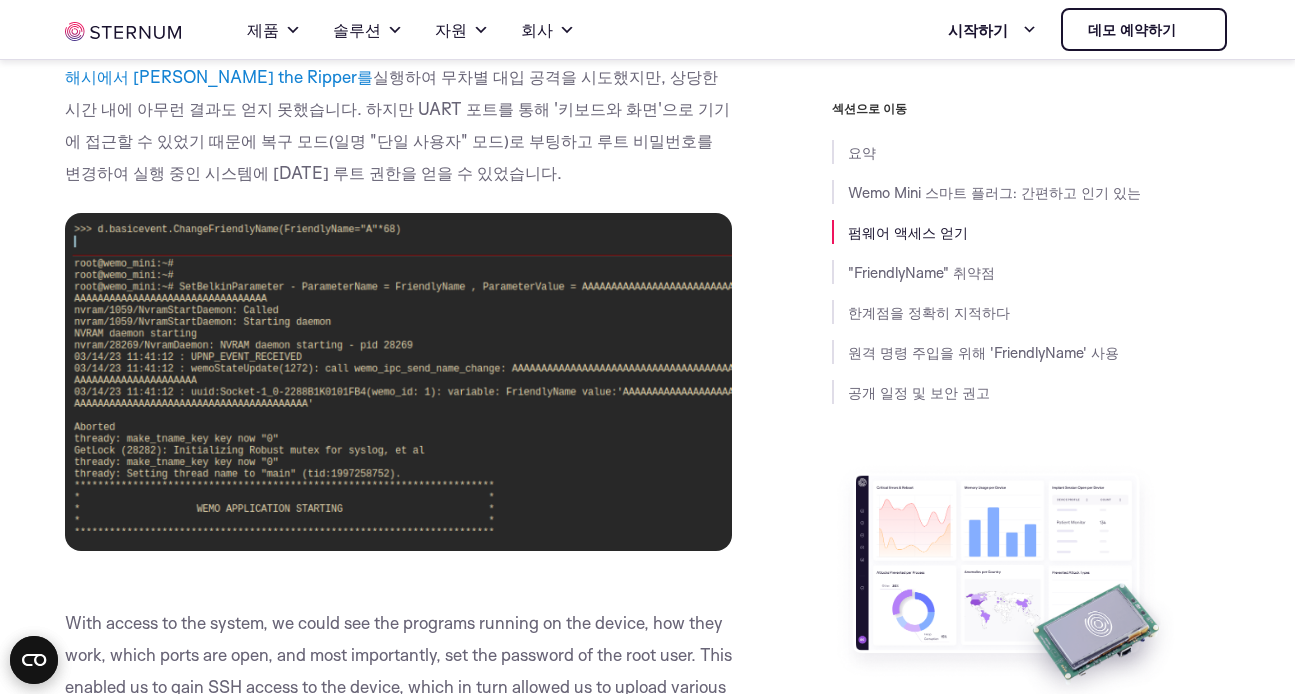 scroll, scrollTop: 7543, scrollLeft: 0, axis: vertical 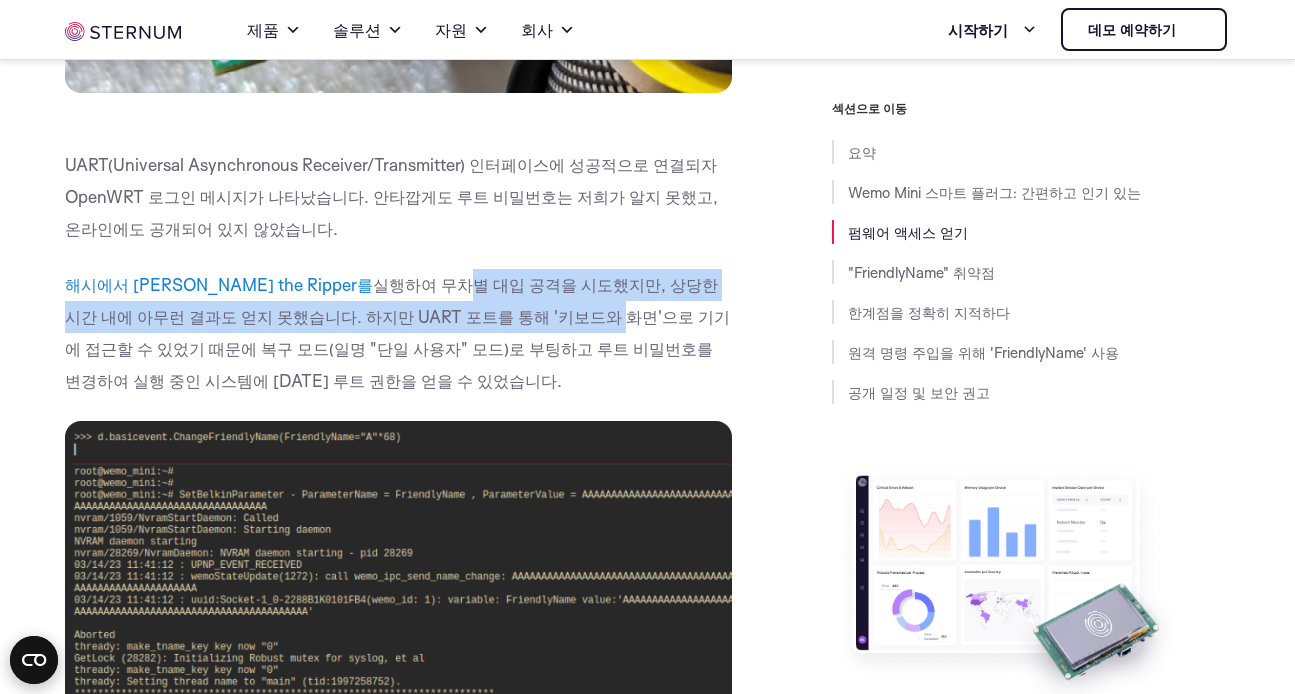 drag, startPoint x: 351, startPoint y: 304, endPoint x: 459, endPoint y: 333, distance: 111.82576 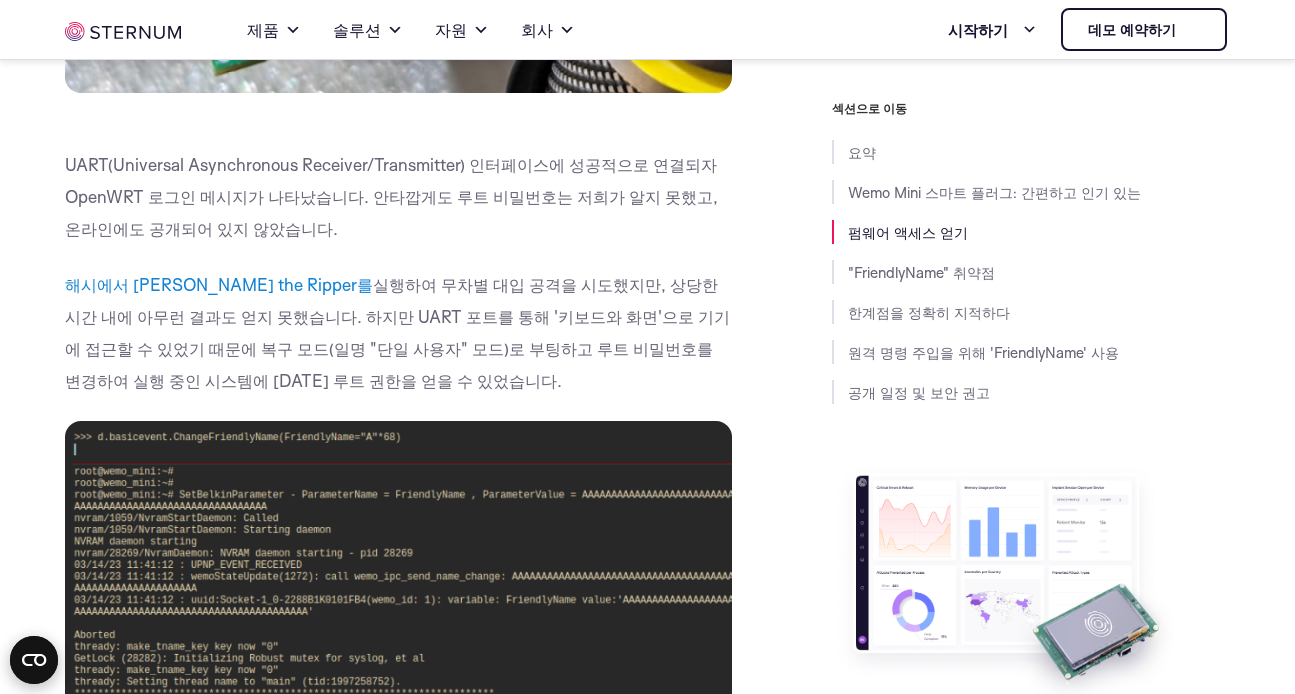 click on ", 상당한 시간 내에 아무런 결과도 얻지 못했습니다. 하지만 UART 포트를 통해 '키보드와 화면'으로 기기에 접근할 수 있었기 때문에 복구 모드(일명 "단일 사용자" 모드)로 부팅하고 루트 비밀번호를 변경하여 실행 중인 시스템에 [DATE] 루트 권한을 얻을 수 있었습니다." at bounding box center [397, 332] 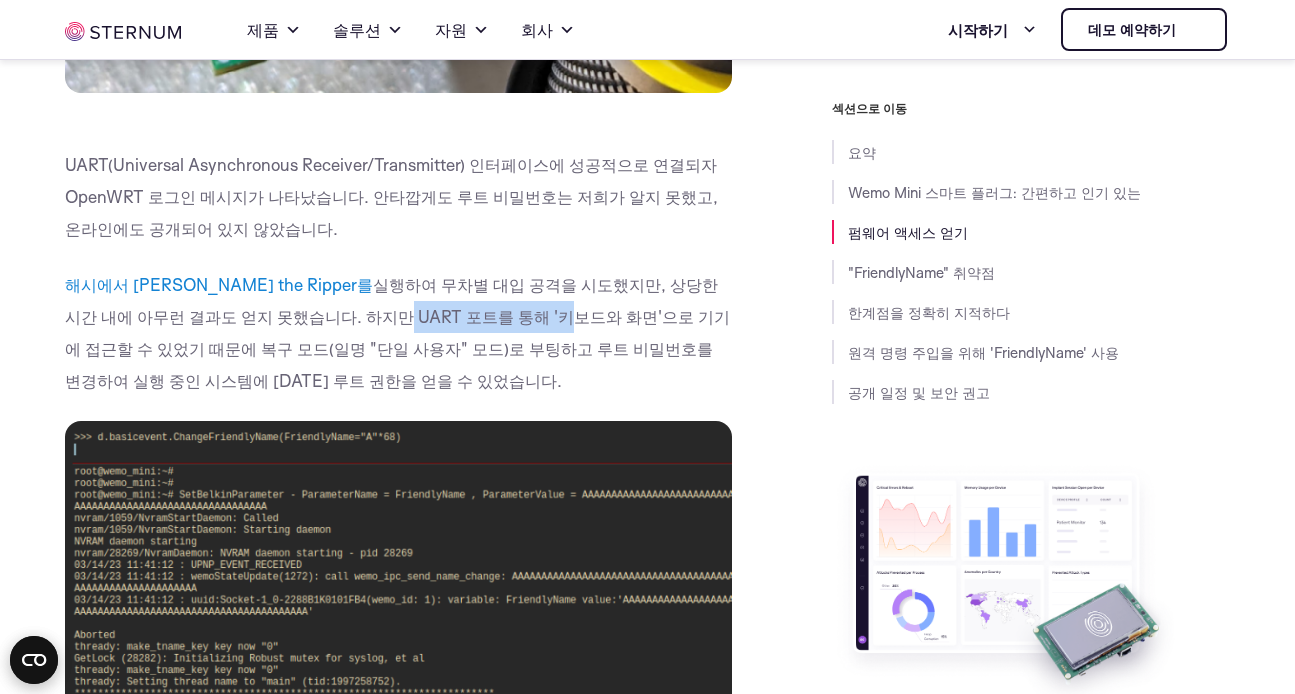 drag, startPoint x: 258, startPoint y: 329, endPoint x: 417, endPoint y: 338, distance: 159.25452 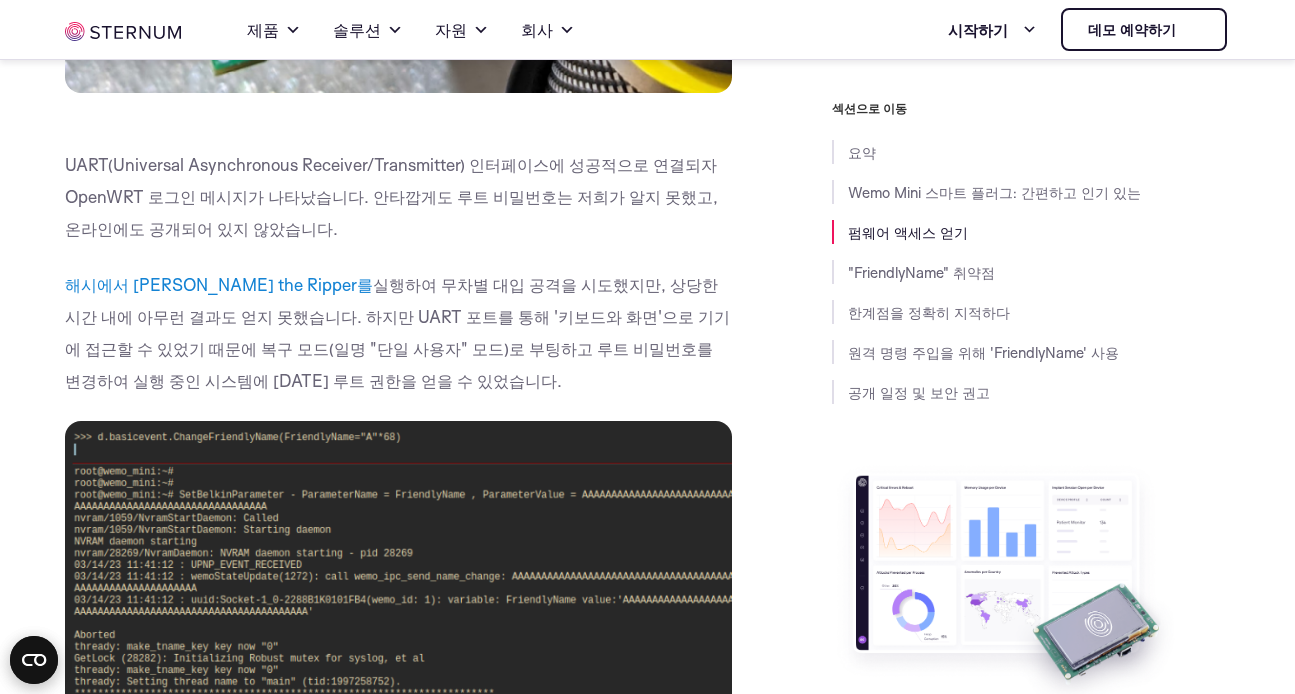 click on ", 상당한 시간 내에 아무런 결과도 얻지 못했습니다. 하지만 UART 포트를 통해 '키보드와 화면'으로 기기에 접근할 수 있었기 때문에 복구 모드(일명 "단일 사용자" 모드)로 부팅하고 루트 비밀번호를 변경하여 실행 중인 시스템에 [DATE] 루트 권한을 얻을 수 있었습니다." at bounding box center [397, 332] 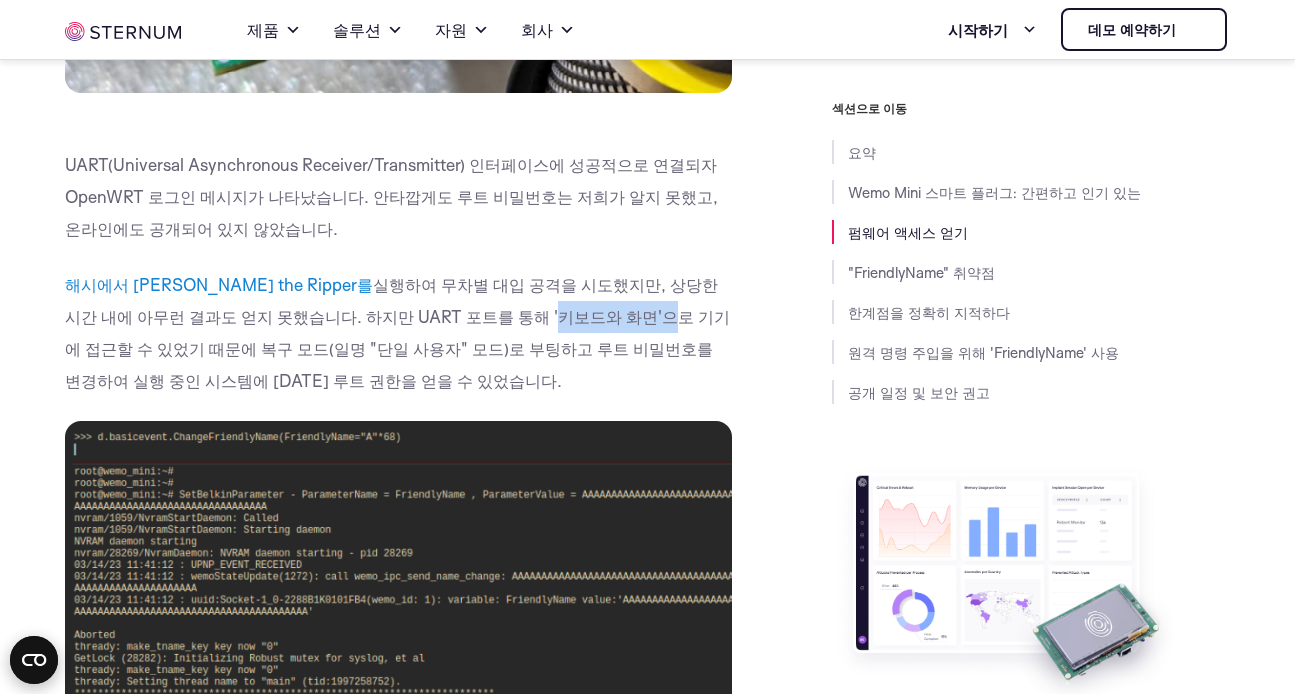 drag, startPoint x: 424, startPoint y: 331, endPoint x: 504, endPoint y: 344, distance: 81.04937 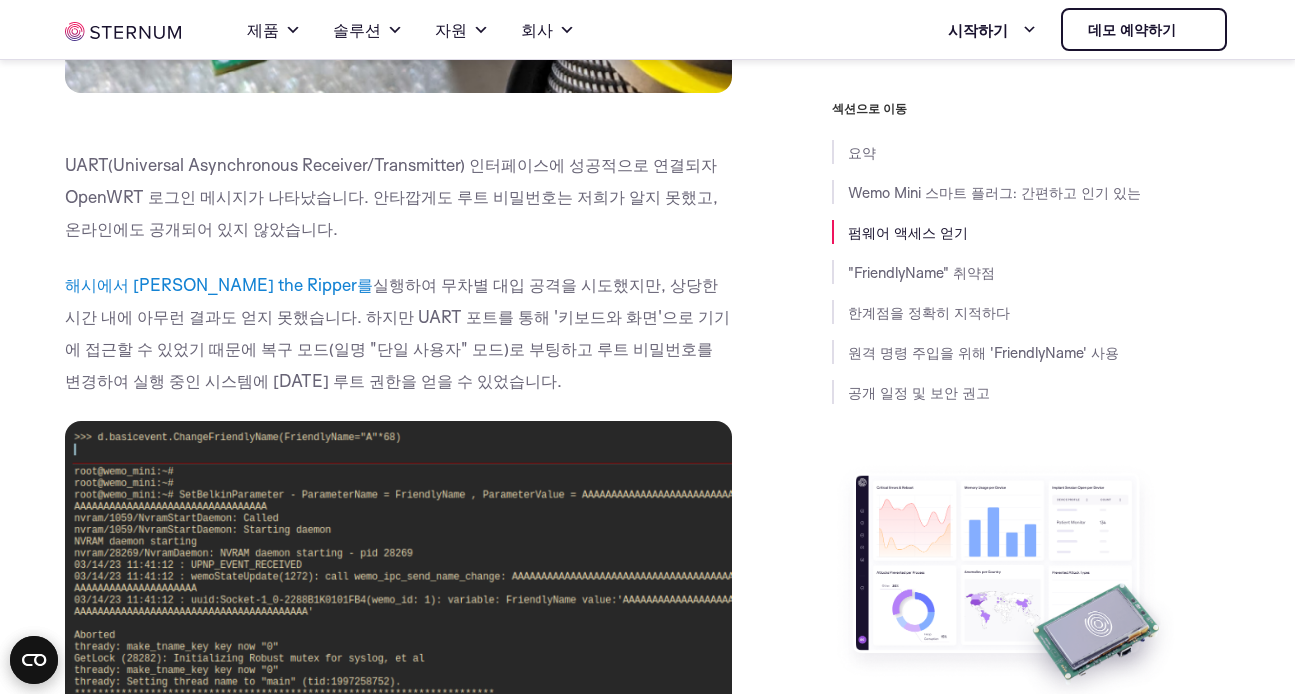 click on "해시에서 [PERSON_NAME] the Ripper를  실행하여 무차별 대입 공격을 시도했지만  , 상당한 시간 내에 아무런 결과도 얻지 못했습니다. 하지만 UART 포트를 통해 '키보드와 화면'으로 기기에 접근할 수 있었기 때문에 복구 모드(일명 "단일 사용자" 모드)로 부팅하고 루트 비밀번호를 변경하여 실행 중인 시스템에 [DATE] 루트 권한을 얻을 수 있었습니다." at bounding box center [398, 333] 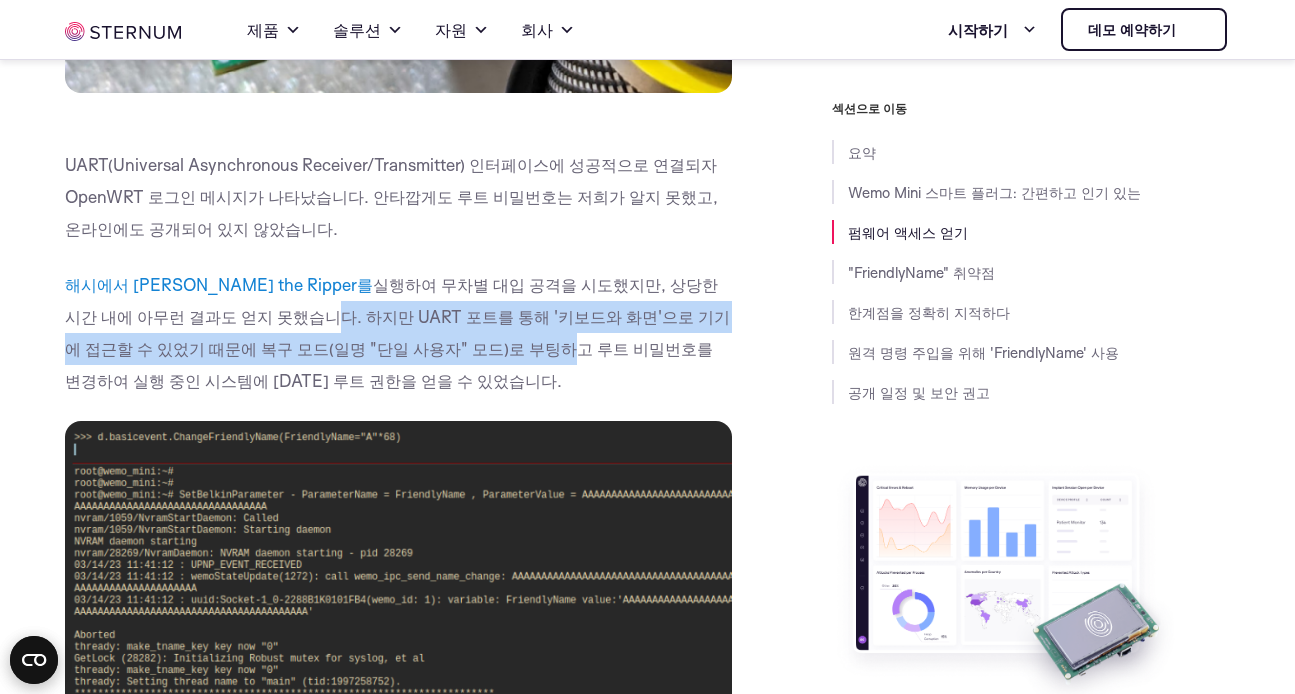 drag, startPoint x: 231, startPoint y: 335, endPoint x: 432, endPoint y: 361, distance: 202.67462 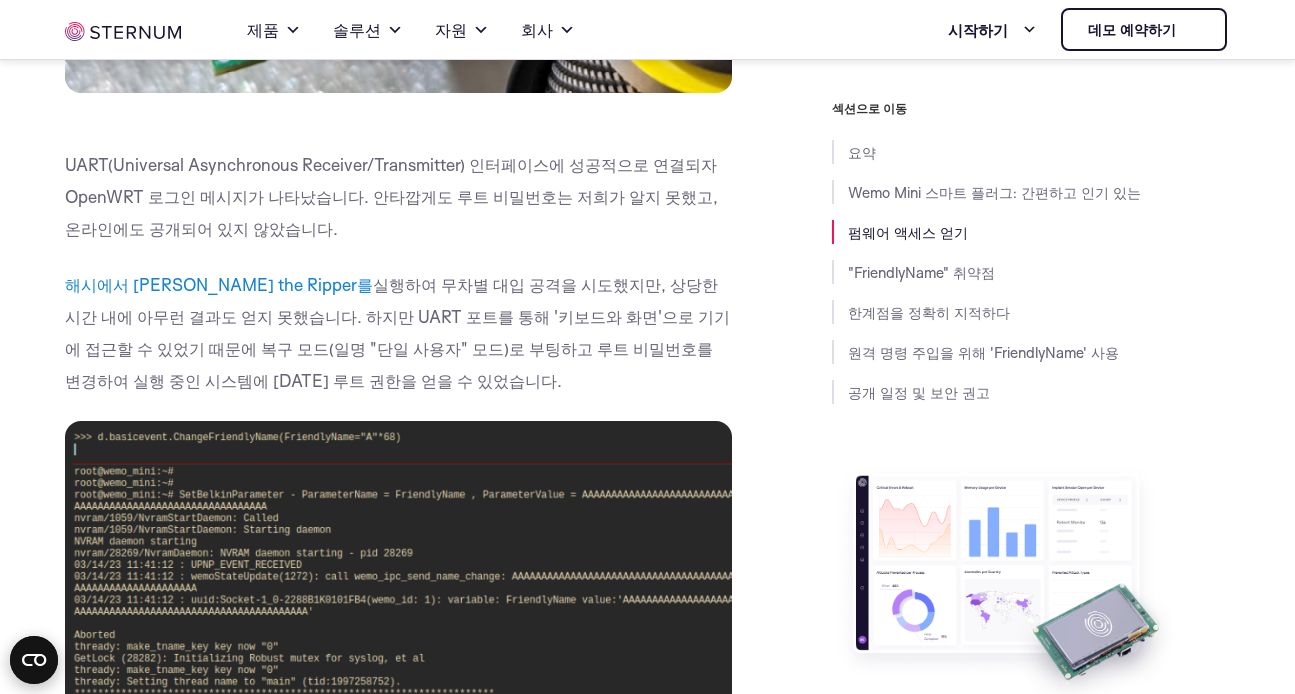 click on "해시에서 [PERSON_NAME] the Ripper를  실행하여 무차별 대입 공격을 시도했지만  , 상당한 시간 내에 아무런 결과도 얻지 못했습니다. 하지만 UART 포트를 통해 '키보드와 화면'으로 기기에 접근할 수 있었기 때문에 복구 모드(일명 "단일 사용자" 모드)로 부팅하고 루트 비밀번호를 변경하여 실행 중인 시스템에 [DATE] 루트 권한을 얻을 수 있었습니다." at bounding box center (398, 333) 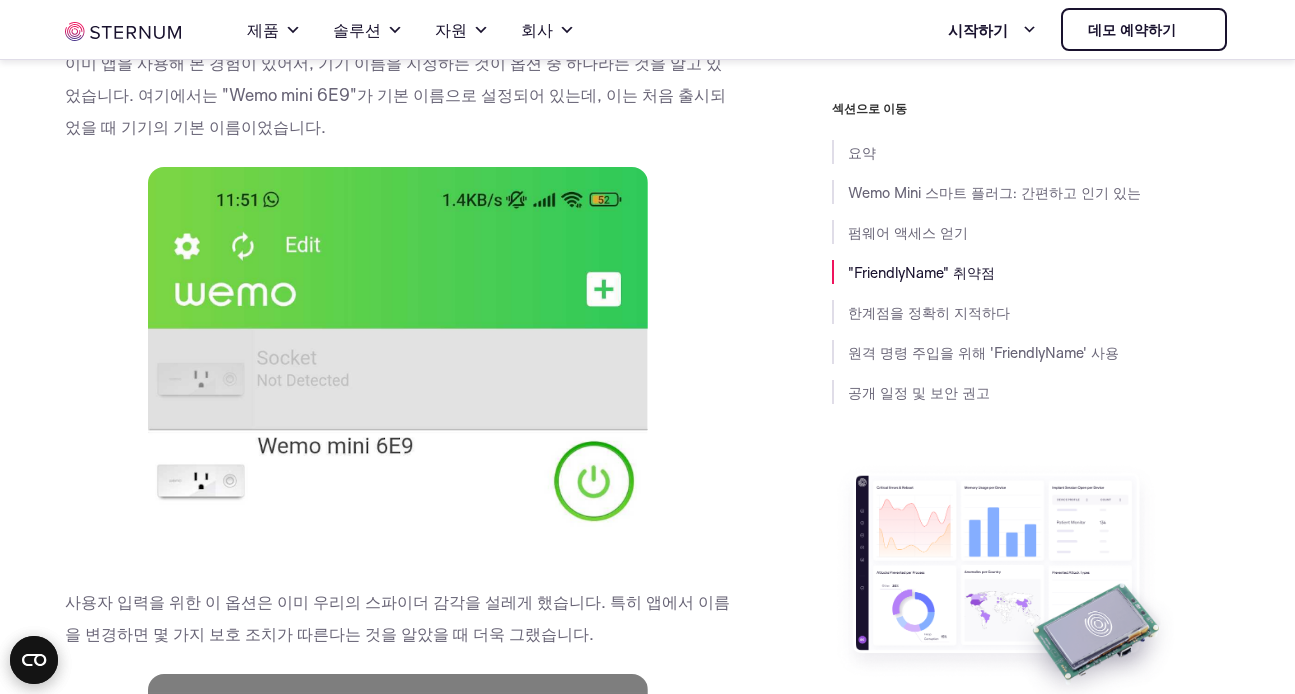 scroll, scrollTop: 9143, scrollLeft: 0, axis: vertical 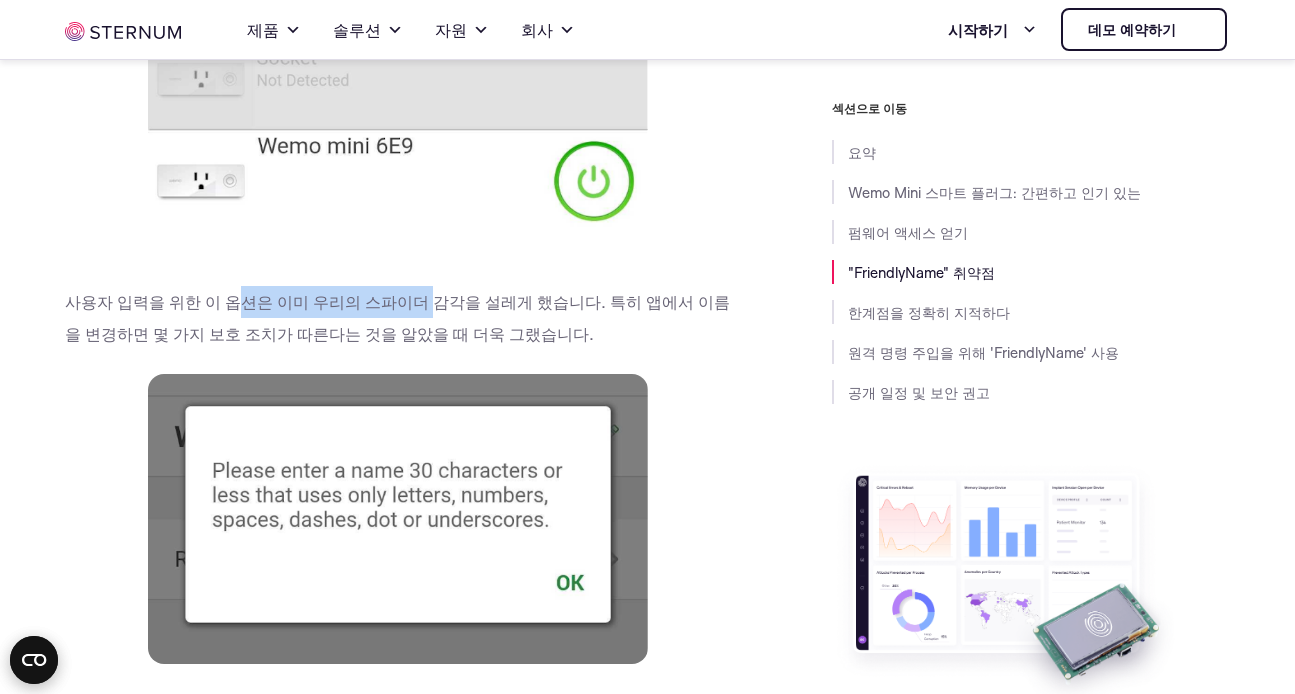 drag, startPoint x: 242, startPoint y: 316, endPoint x: 410, endPoint y: 332, distance: 168.76018 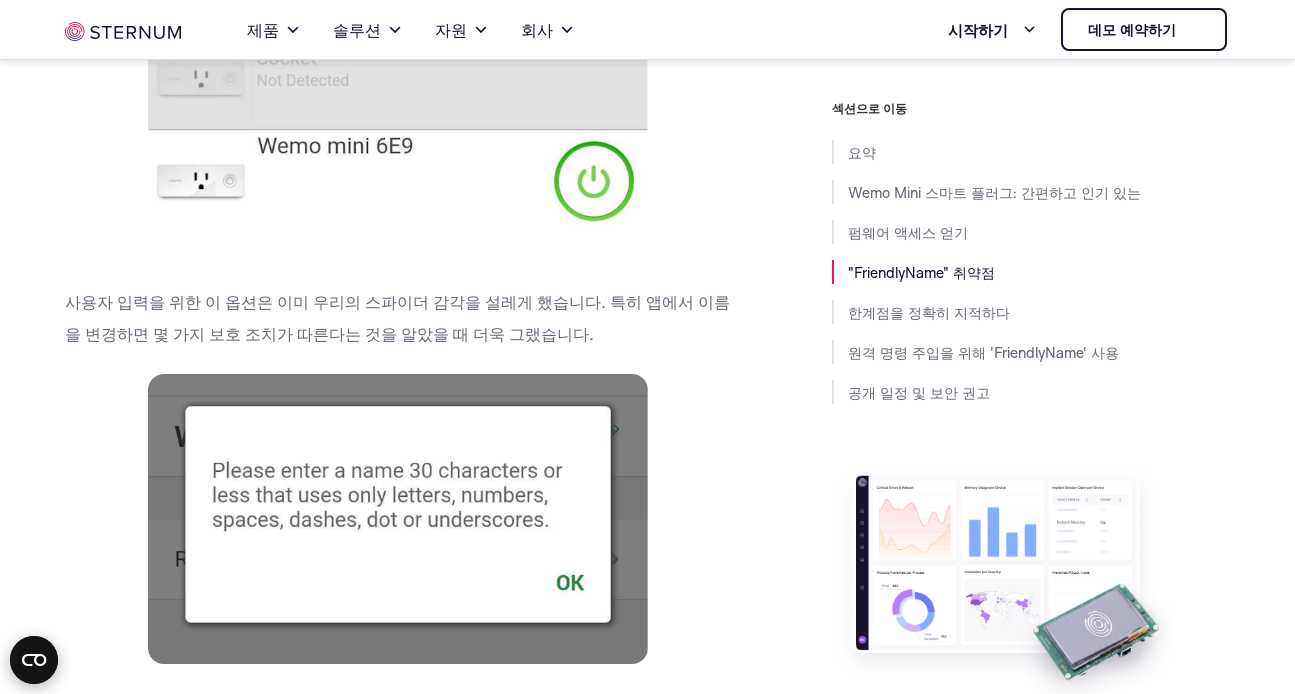 click on "Sternum에서 하는 업무에는 IoT 보안 격차를 더 잘 이해하고, 플랫폼의 보안 역량을 강화하고, 기기 제조업체가 보안 태세를 개선할 수 있도록 돕기 위해 IoT 취약성에 [DATE] 지속적인 보안 연구가 포함됩니다.
이 게시물에서는 저희 작업의 내부 모습을 살펴보고 최근 발견한  Wemo Mini Smart Plug V2(모델 F7C063) 장치의 버퍼 오버플로 취약점(  CVE-2023-27217 )에 대해 이야기하고자 합니다.
아래에서는 해당 장치의 역공학을 수행하고 펌웨어에 접근하여 보안 결함을 발견하는 데 어떻게 활용했는지에 [DATE] 스토리를 공유하겠습니다.
또한, 이 취약점이 원격 명령 실행에 어떻게 악용될 수 있는지 보여주고 이 문제를 예방할 수 있는 보안 모범 사례에 [DATE] 몇 가지 제안을 제공합니다.
요약
Wemo Mini Smart Plug: Simple and Popular
Amazon )" at bounding box center (398, 1632) 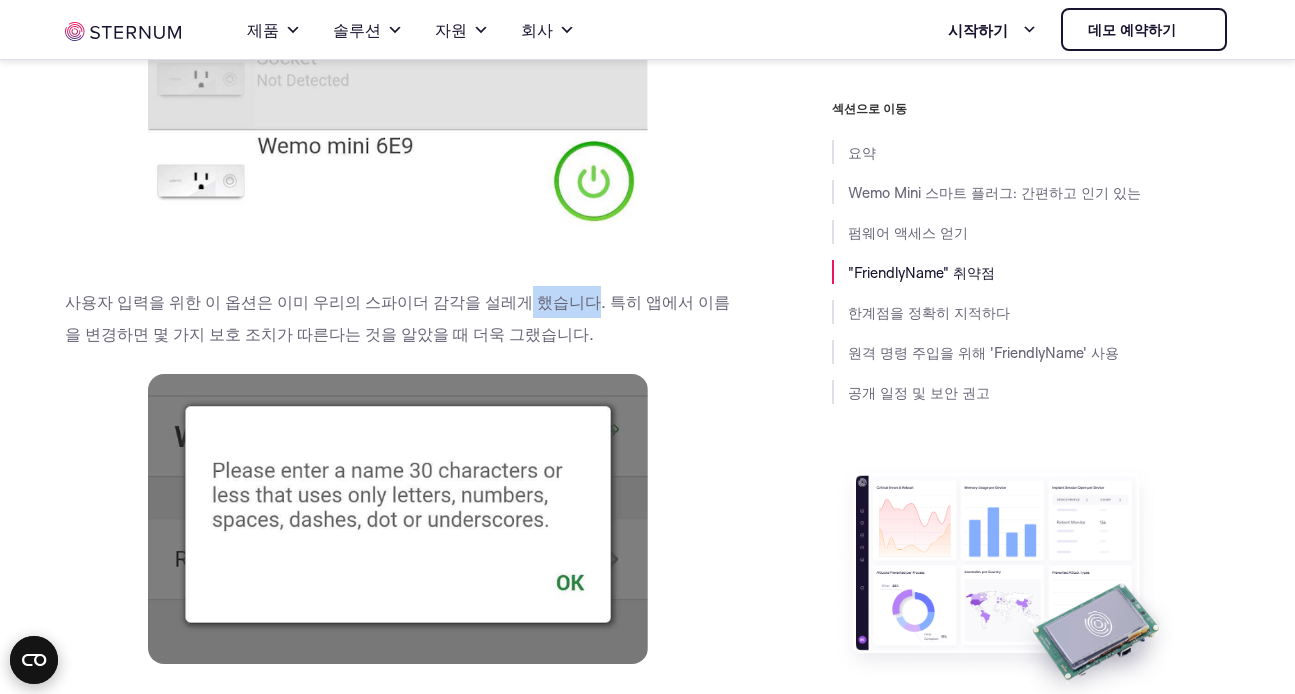 drag, startPoint x: 501, startPoint y: 326, endPoint x: 548, endPoint y: 337, distance: 48.270073 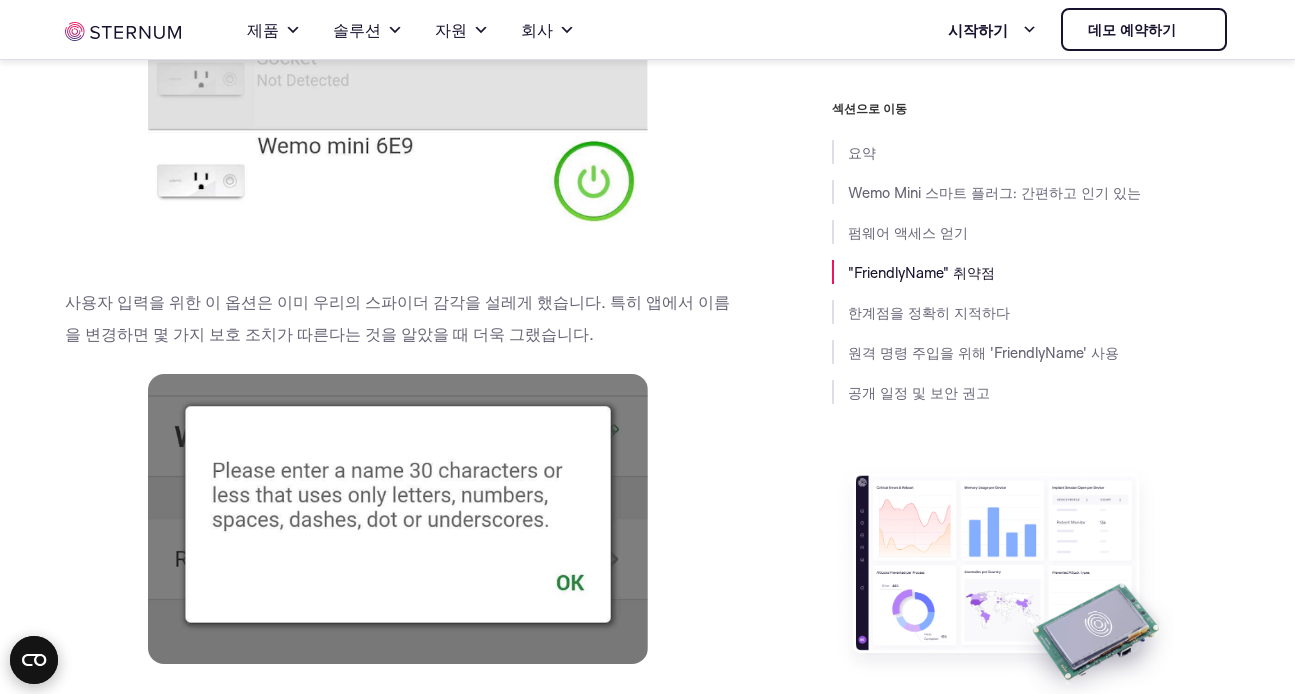 click on "사용자 입력을 위한 이 옵션은 이미 우리의 스파이더 감각을 설레게 했습니다. 특히 앱에서 이름을 변경하면 몇 가지 보호 조치가 따른다는 것을 알았을 때 더욱 그랬습니다." at bounding box center [397, 317] 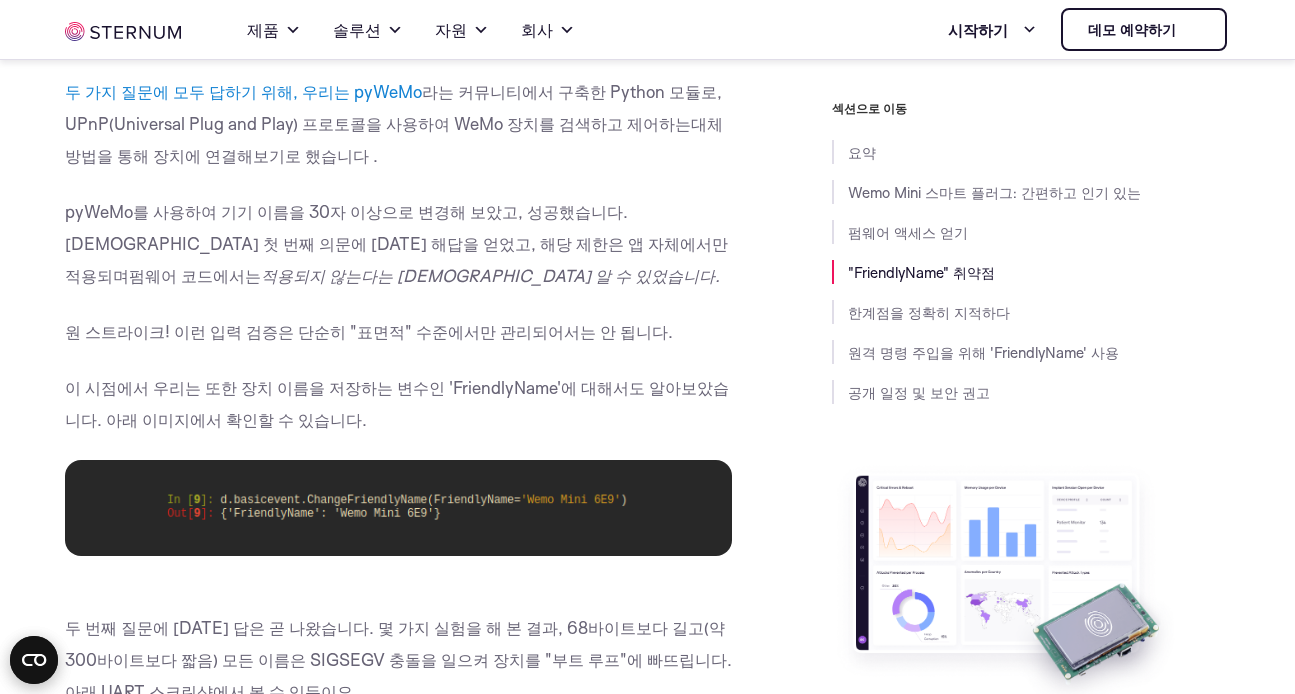 scroll, scrollTop: 9743, scrollLeft: 0, axis: vertical 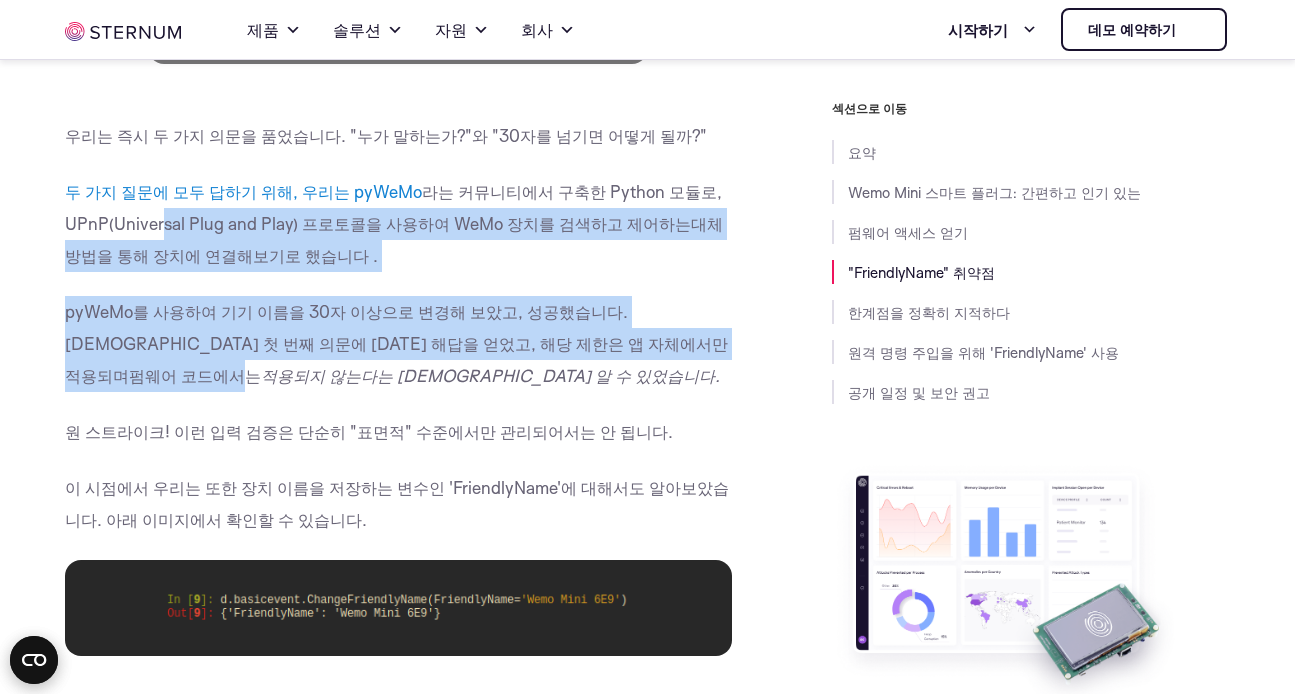 drag, startPoint x: 151, startPoint y: 242, endPoint x: 590, endPoint y: 346, distance: 451.15076 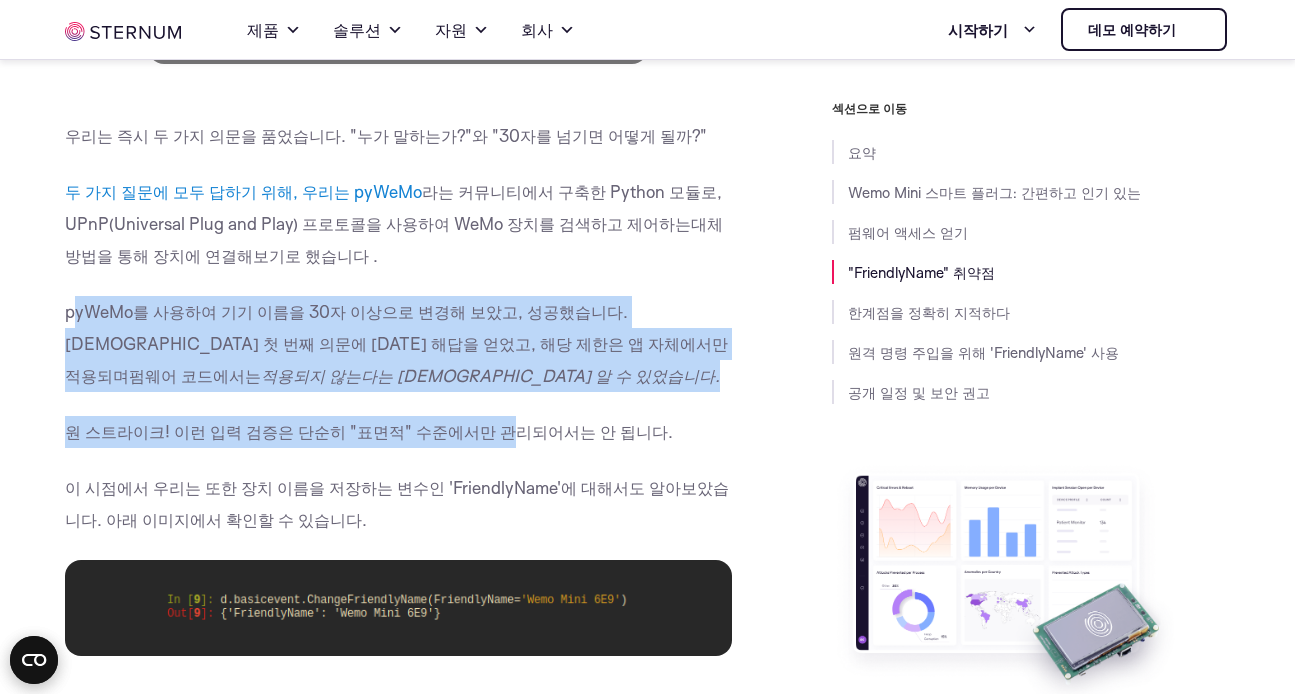 drag, startPoint x: 71, startPoint y: 338, endPoint x: 484, endPoint y: 411, distance: 419.40195 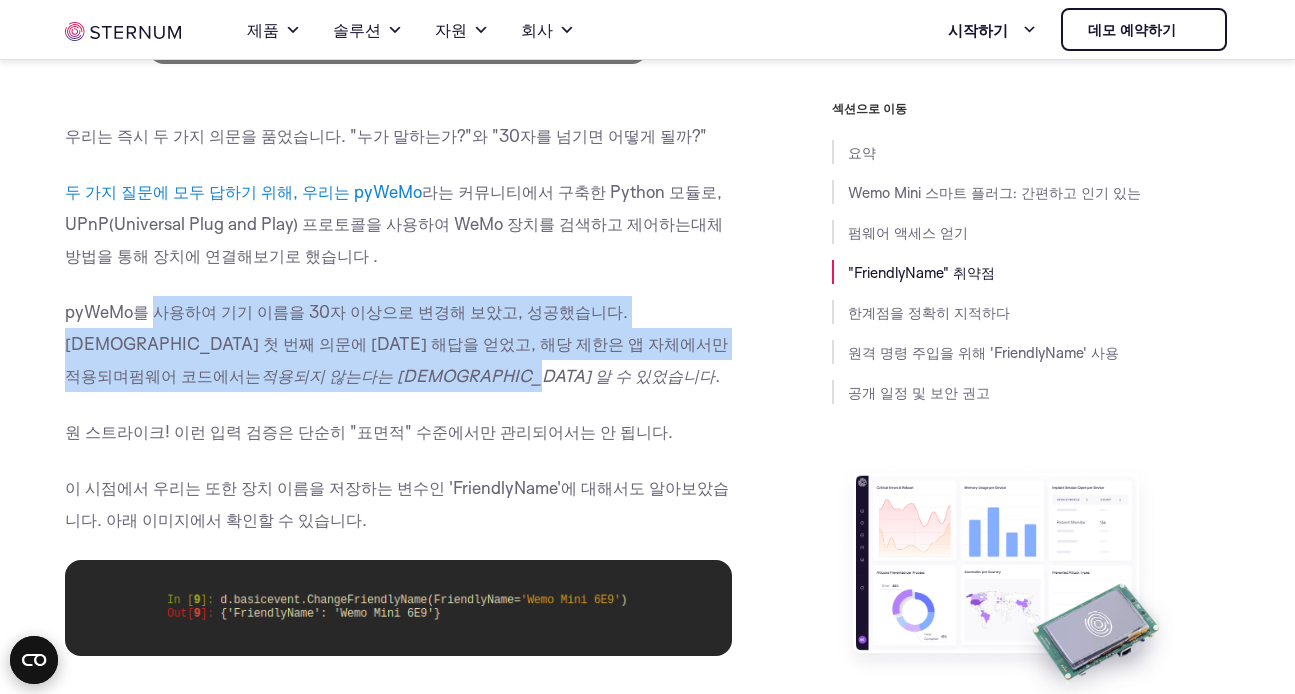 drag, startPoint x: 459, startPoint y: 397, endPoint x: 151, endPoint y: 331, distance: 314.99207 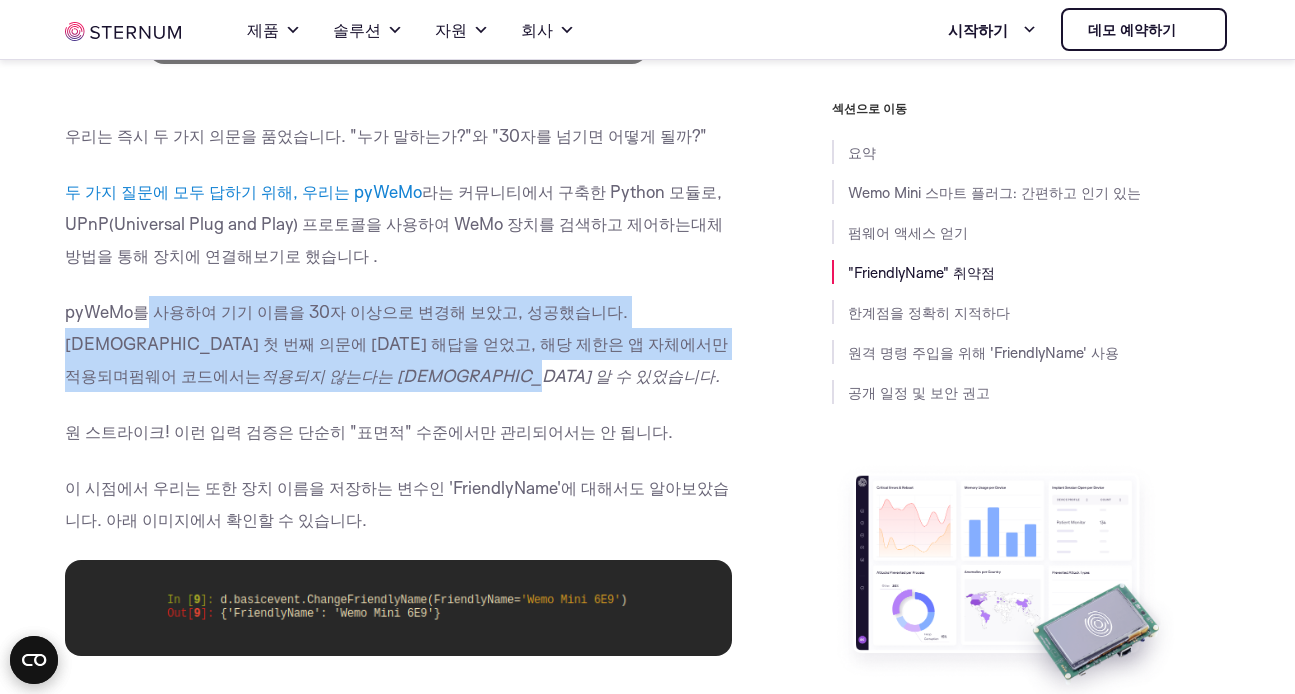 click on "pyWeMo를 사용하여 기기 이름을 30자 이상으로 변경해 보았고, 성공했습니다. [DEMOGRAPHIC_DATA] 첫 번째 의문에 [DATE] 해답을 얻었고, 해당 제한은 앱 자체에서만 적용되며  펌웨어 코드에서는  적용되지 않는다는 것을 알 수 있었습니다." at bounding box center [398, 344] 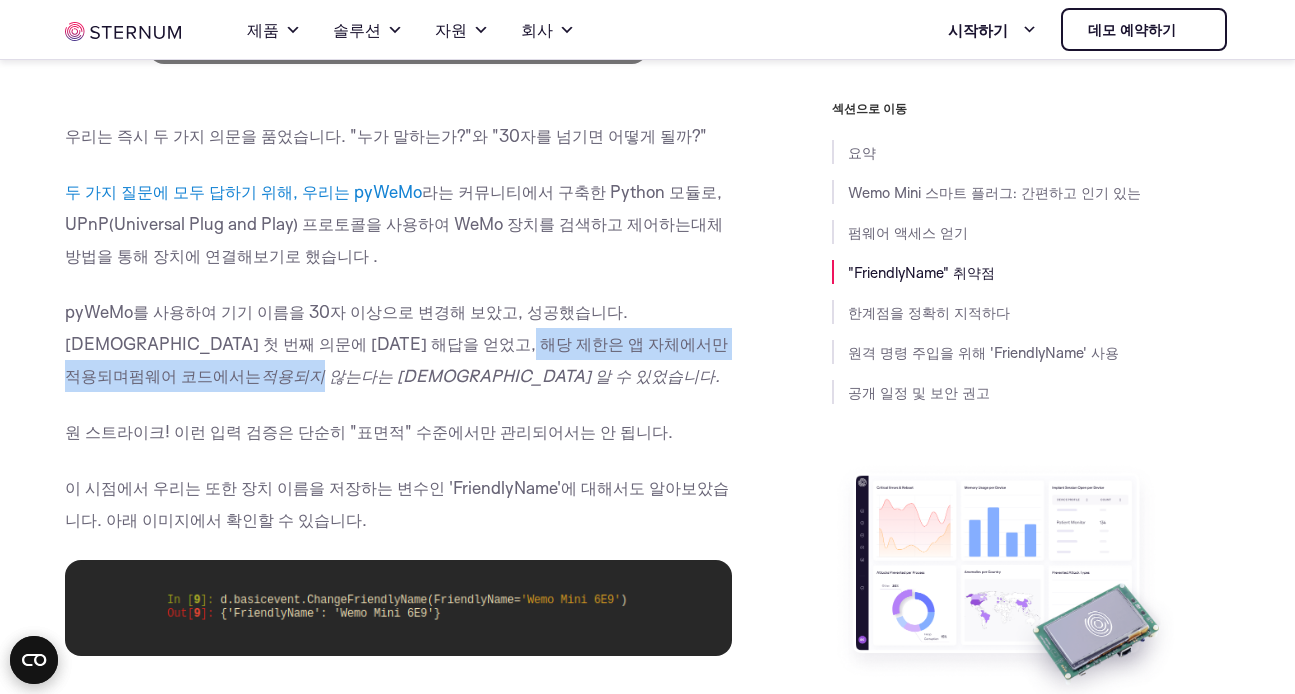 drag, startPoint x: 449, startPoint y: 361, endPoint x: 645, endPoint y: 366, distance: 196.06377 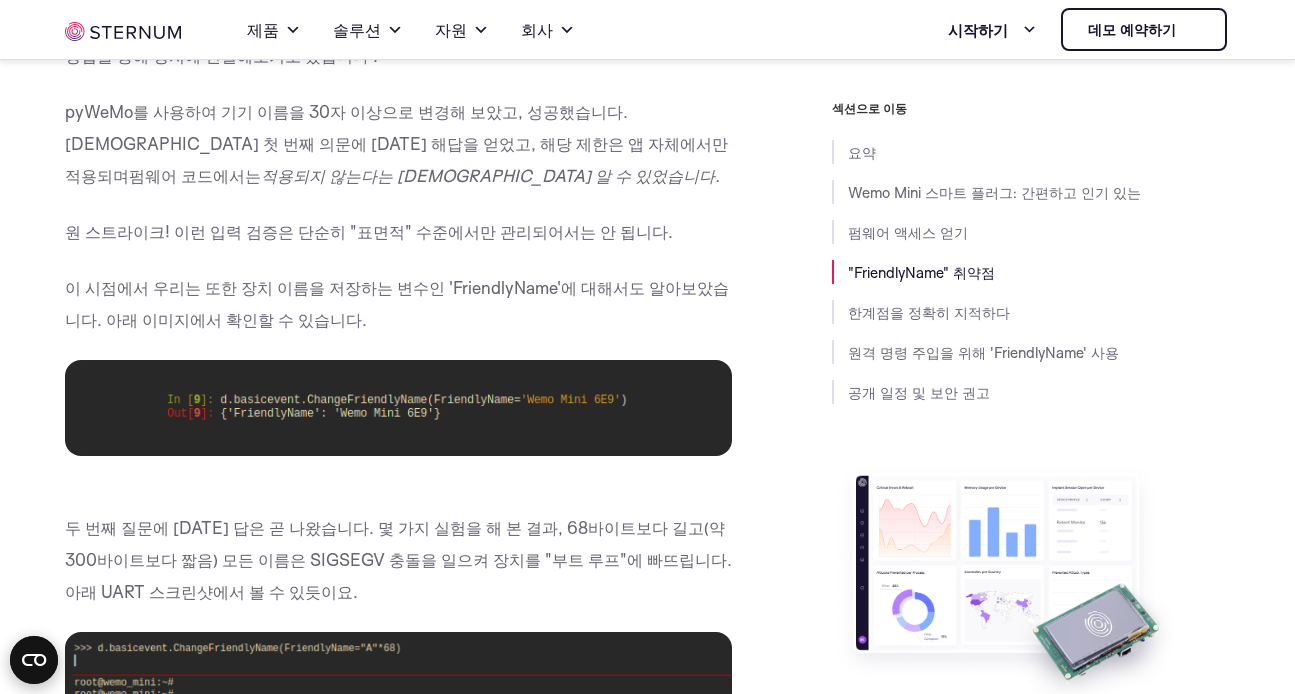scroll, scrollTop: 10343, scrollLeft: 0, axis: vertical 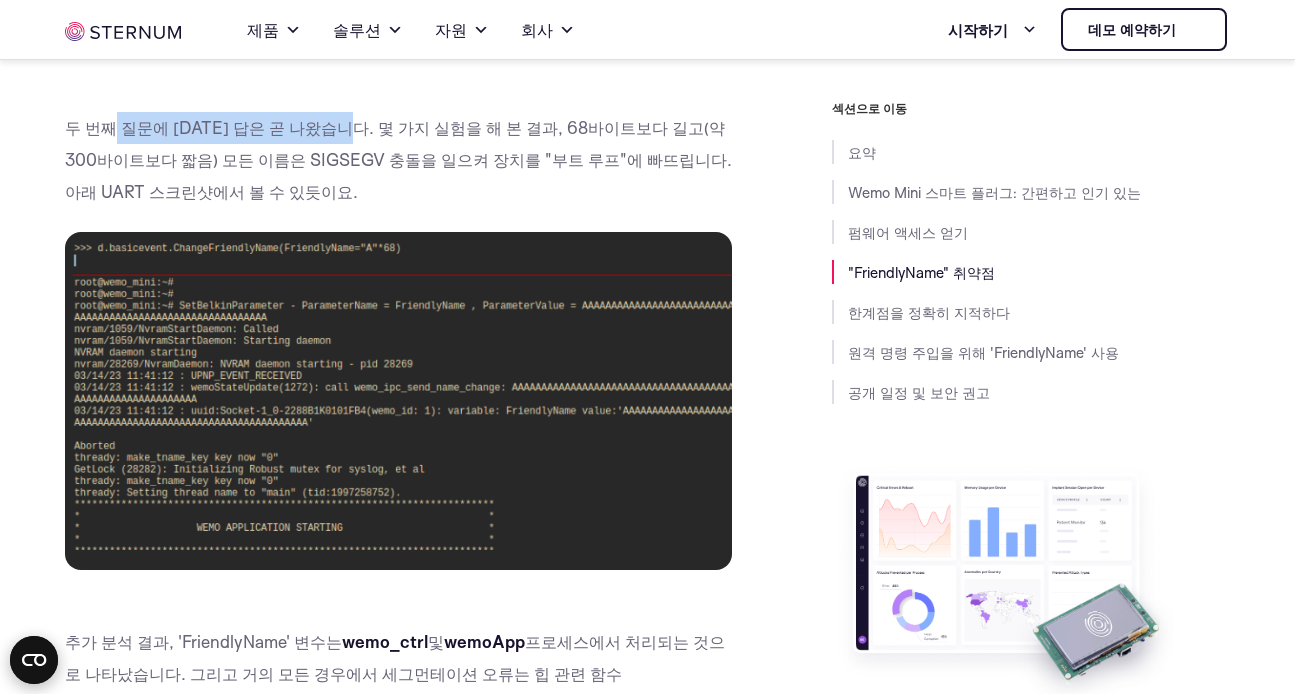drag, startPoint x: 112, startPoint y: 137, endPoint x: 352, endPoint y: 144, distance: 240.10207 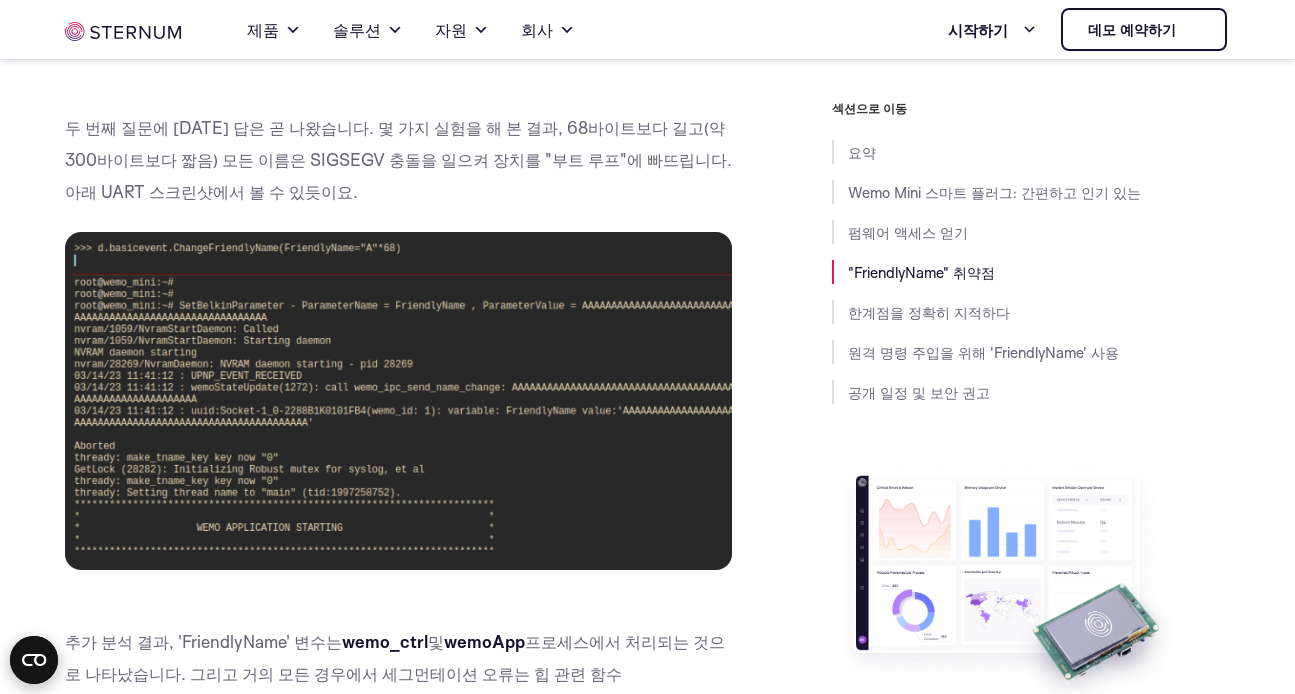 click on "두 번째 질문에 [DATE] 답은 곧 나왔습니다. 몇 가지 실험을 해 본 결과, 68바이트보다 길고(약 300바이트보다 짧음) 모든 이름은 SIGSEGV 충돌을 일으켜 장치를 "부트 루프"에 빠뜨립니다. 아래 UART 스크린샷에서 볼 수 있듯이요." at bounding box center (398, 159) 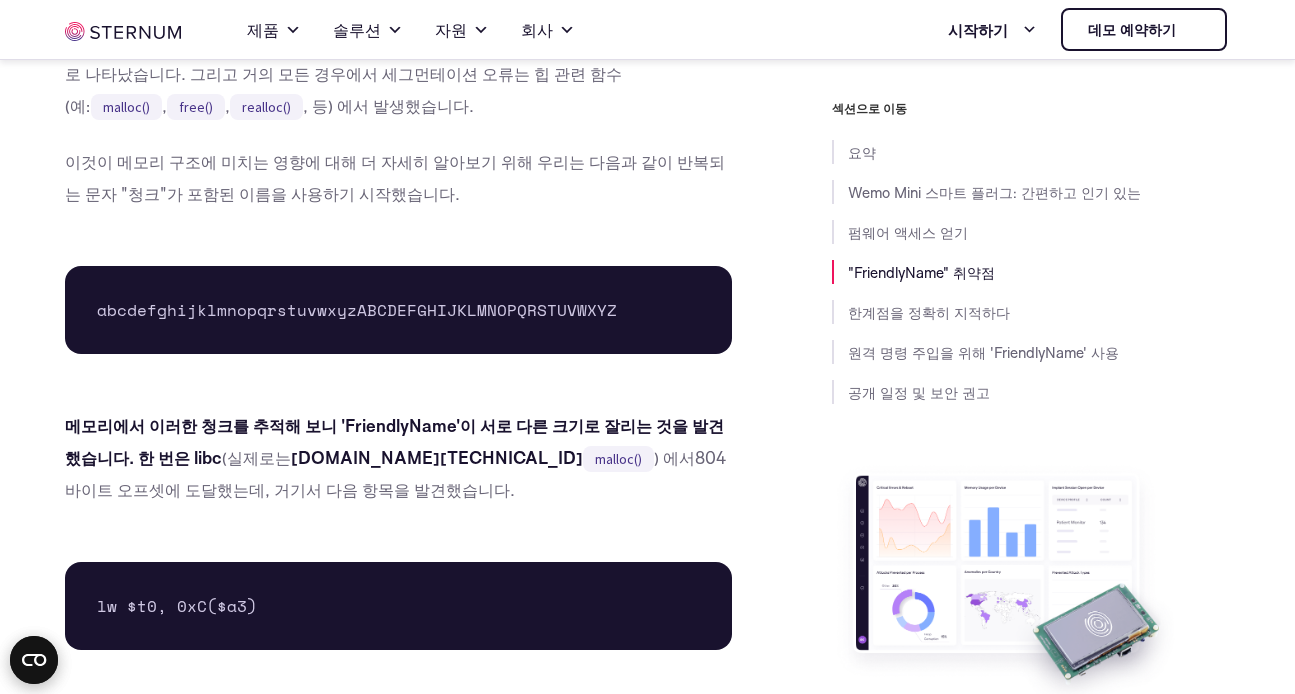 scroll, scrollTop: 10743, scrollLeft: 0, axis: vertical 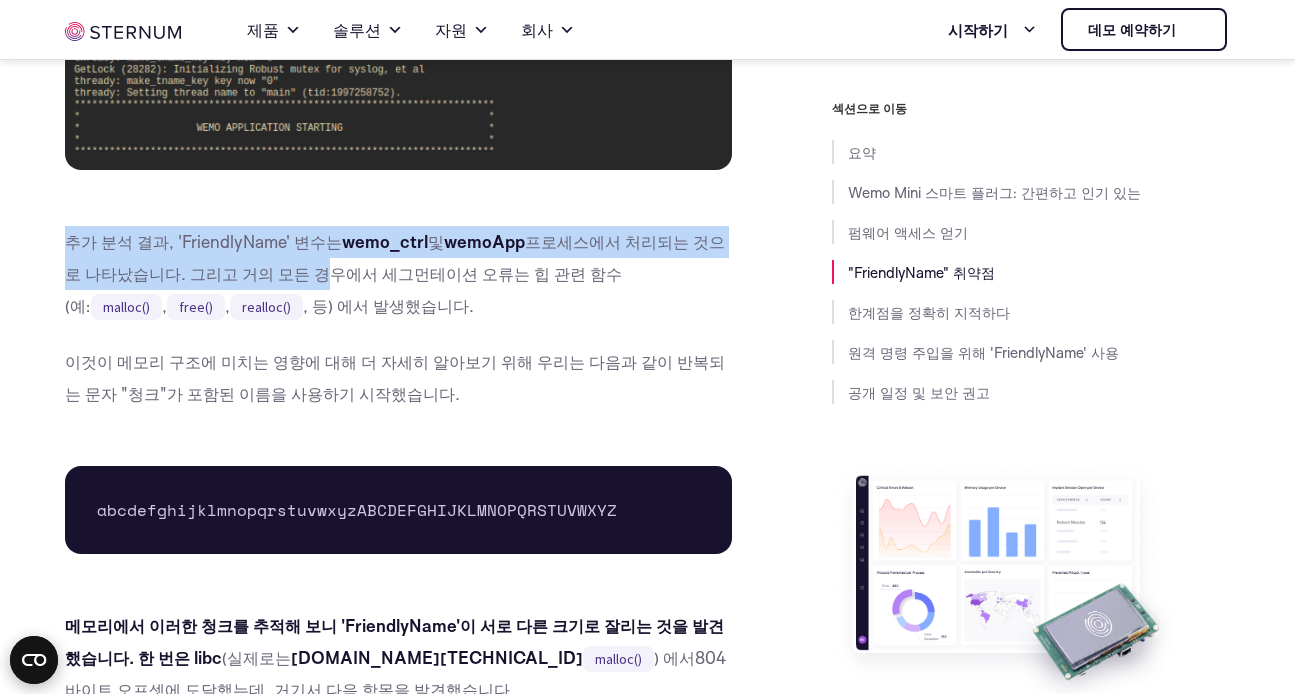 drag, startPoint x: 70, startPoint y: 268, endPoint x: 428, endPoint y: 312, distance: 360.6938 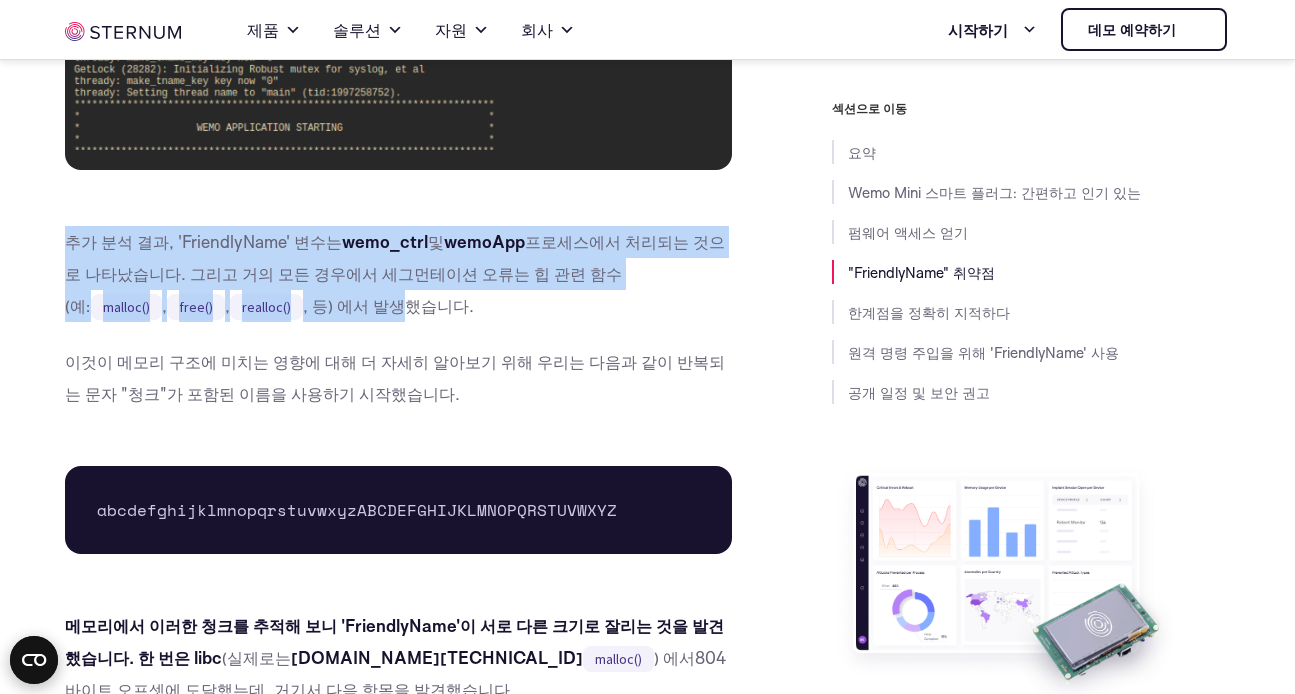 click on "malloc()" at bounding box center (126, 307) 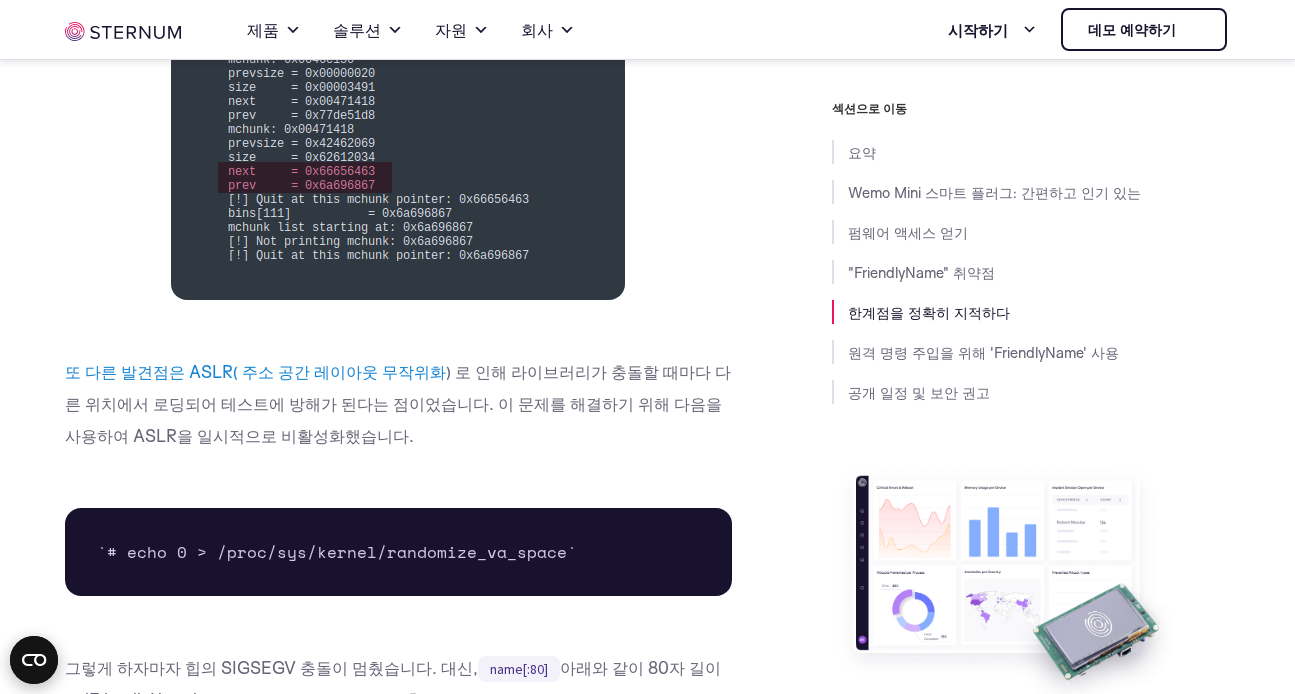 scroll, scrollTop: 12643, scrollLeft: 0, axis: vertical 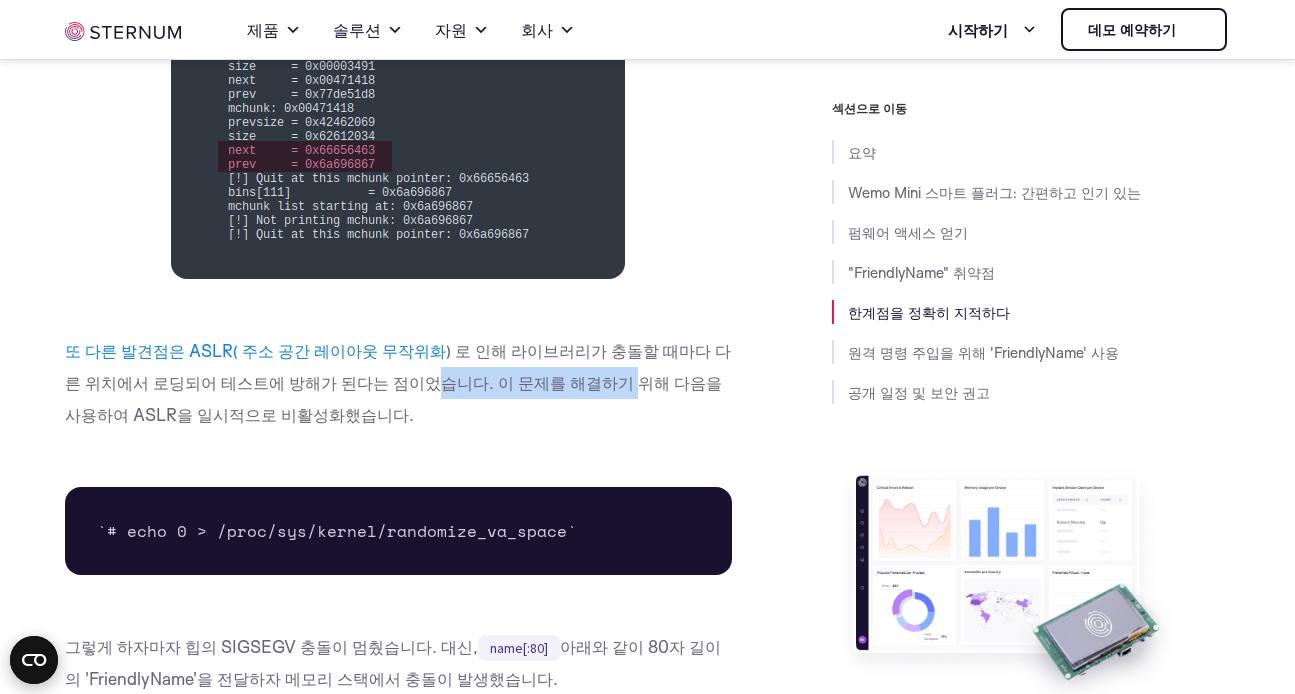 drag, startPoint x: 360, startPoint y: 363, endPoint x: 586, endPoint y: 369, distance: 226.07964 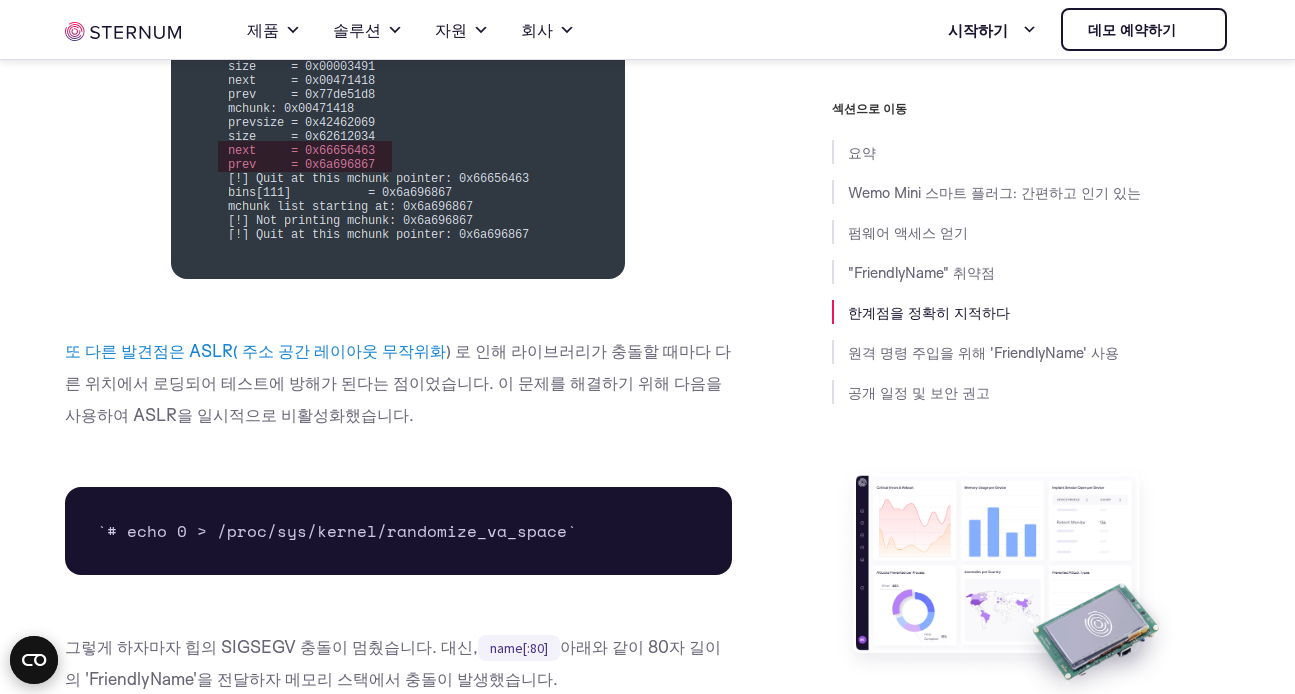 click on ". 이 문제를 해결하기 위해 다음을 사용하여 ASLR을 일시적으로 비활성화했습니다." at bounding box center (393, 398) 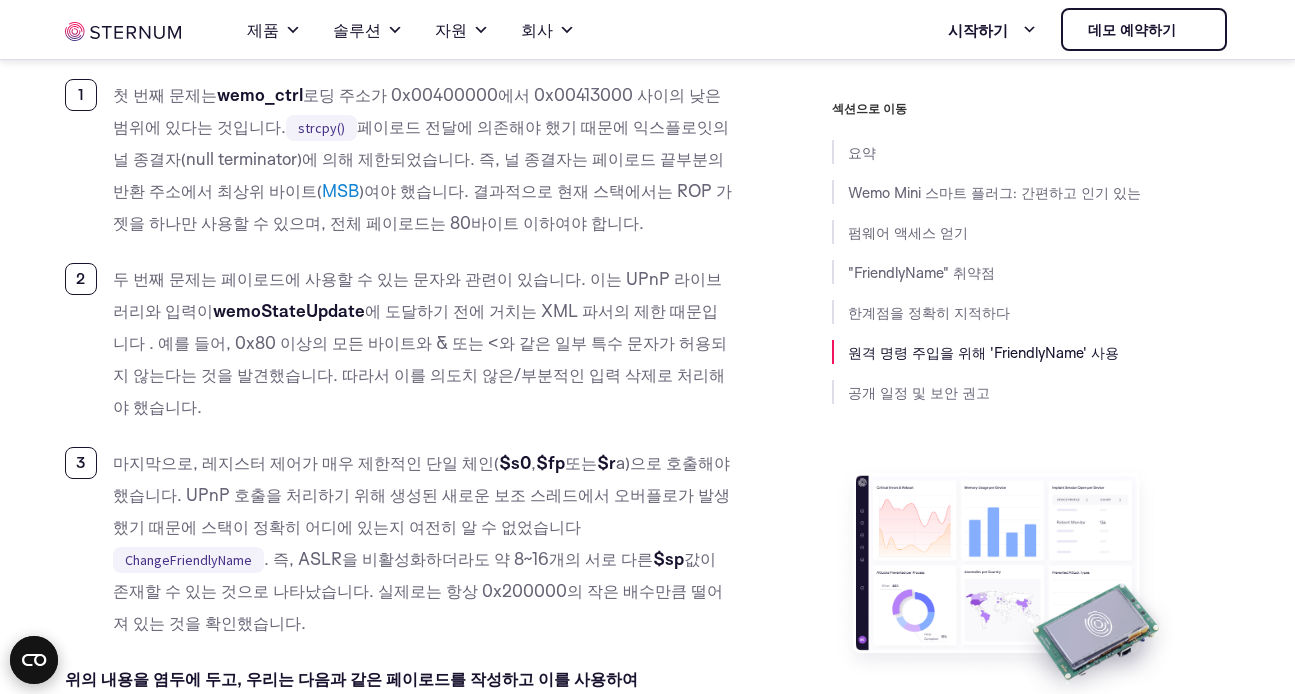 scroll, scrollTop: 15843, scrollLeft: 0, axis: vertical 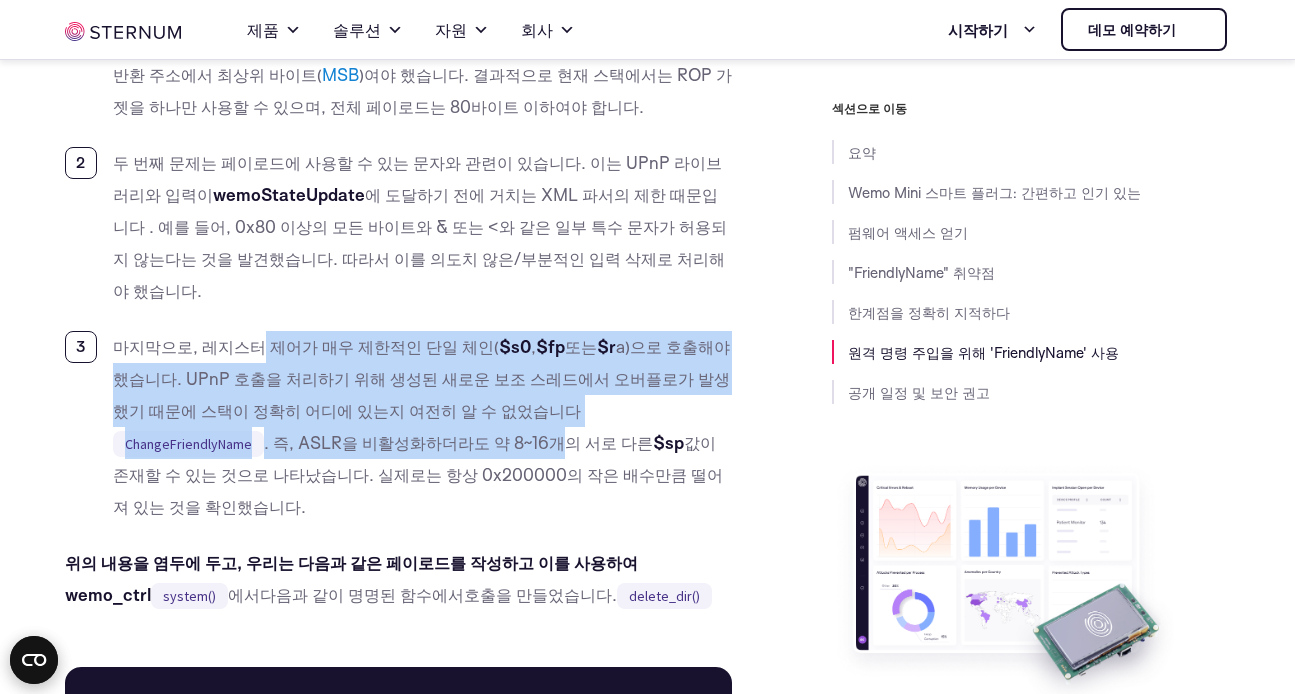 drag, startPoint x: 248, startPoint y: 264, endPoint x: 372, endPoint y: 352, distance: 152.05263 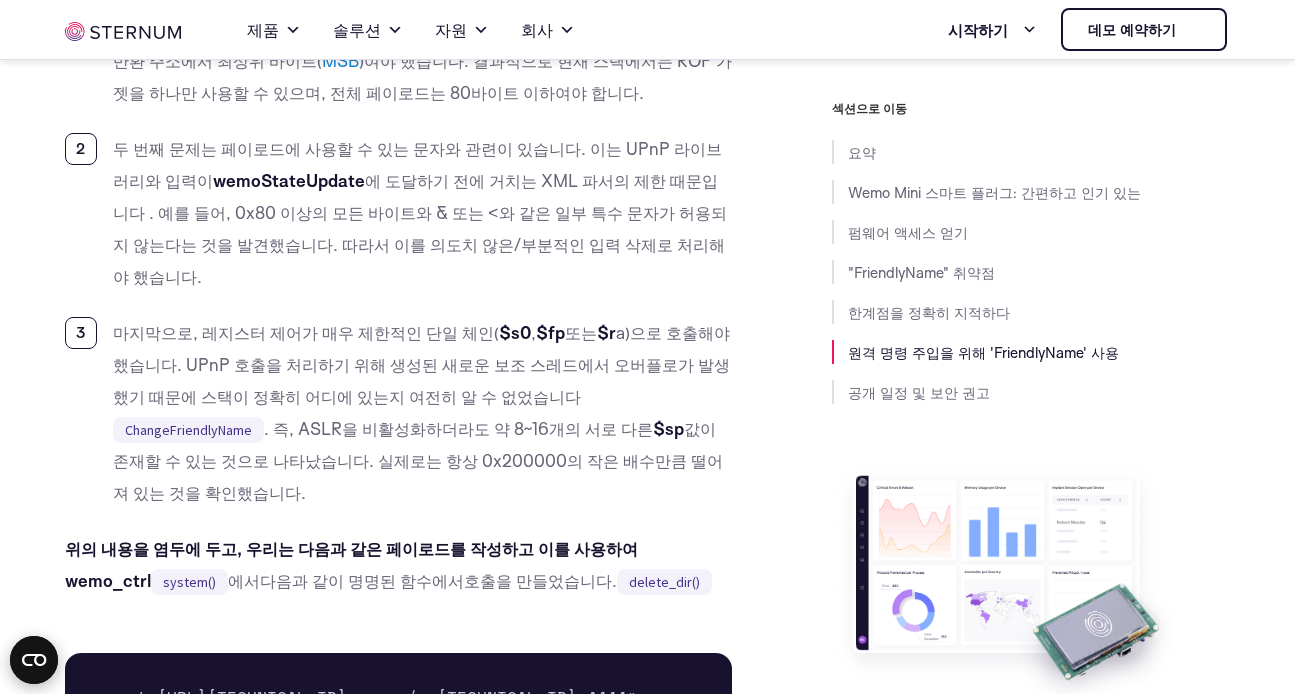 scroll, scrollTop: 15843, scrollLeft: 0, axis: vertical 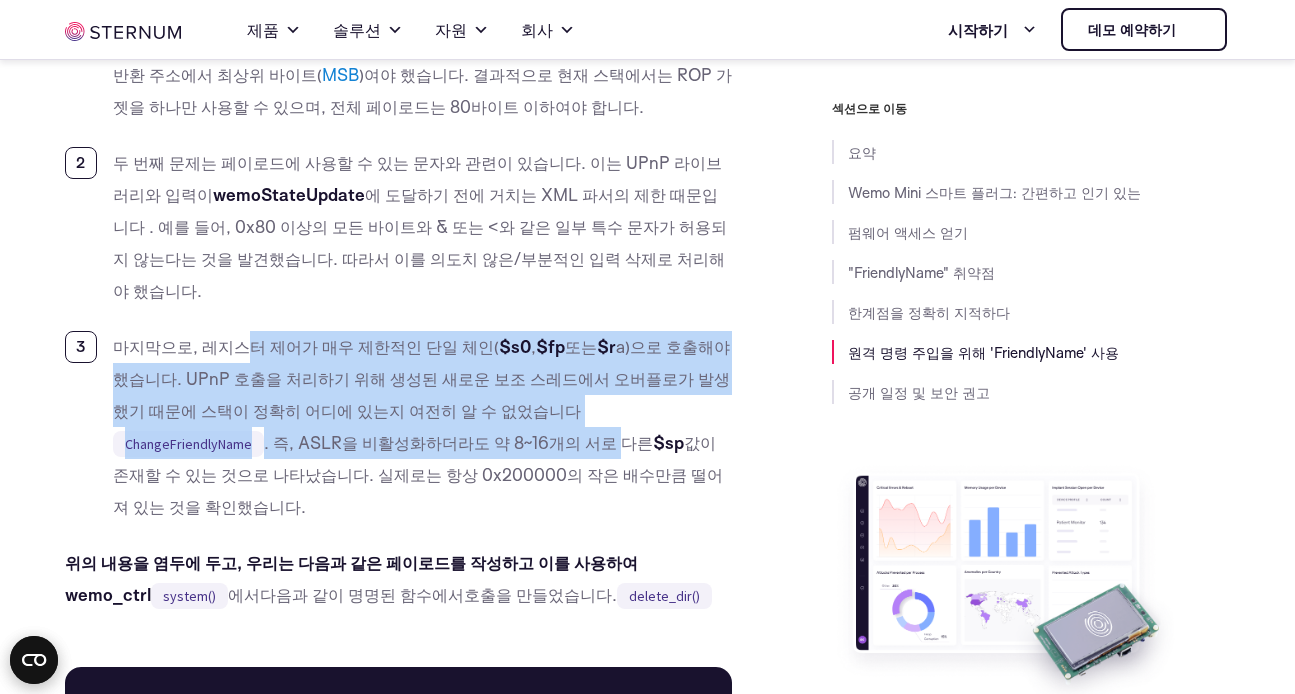 drag, startPoint x: 243, startPoint y: 255, endPoint x: 418, endPoint y: 362, distance: 205.11948 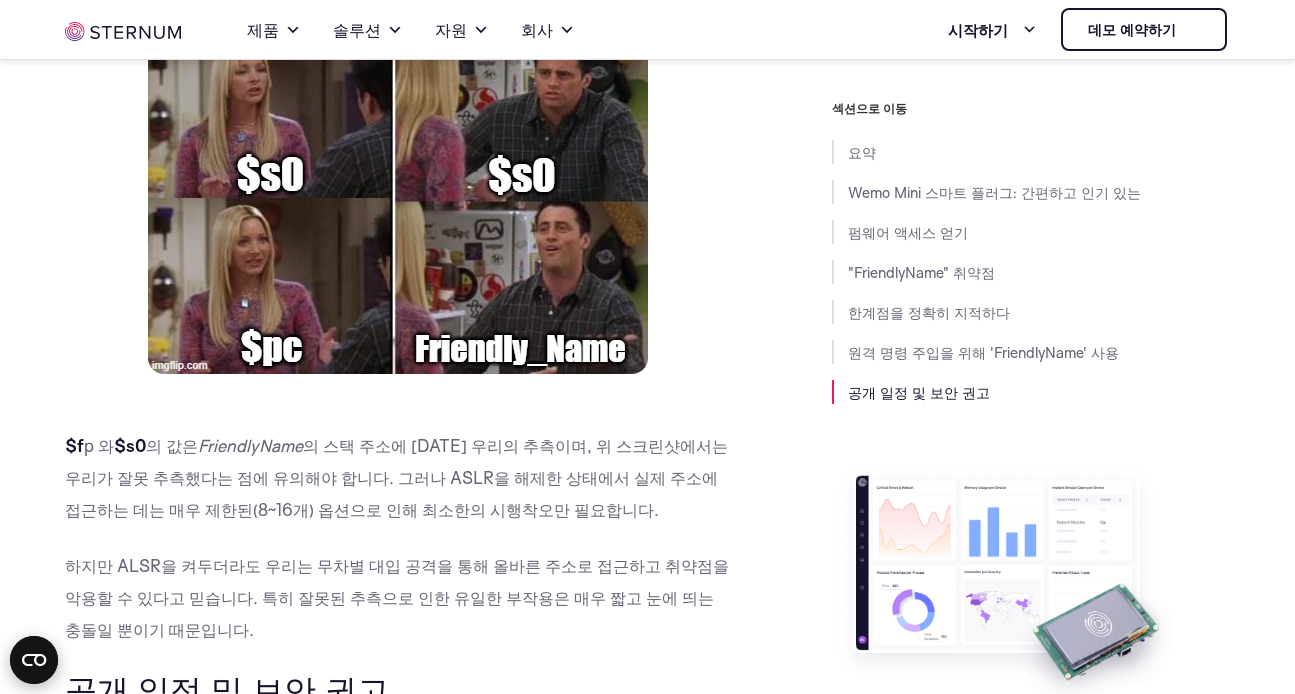scroll, scrollTop: 18943, scrollLeft: 0, axis: vertical 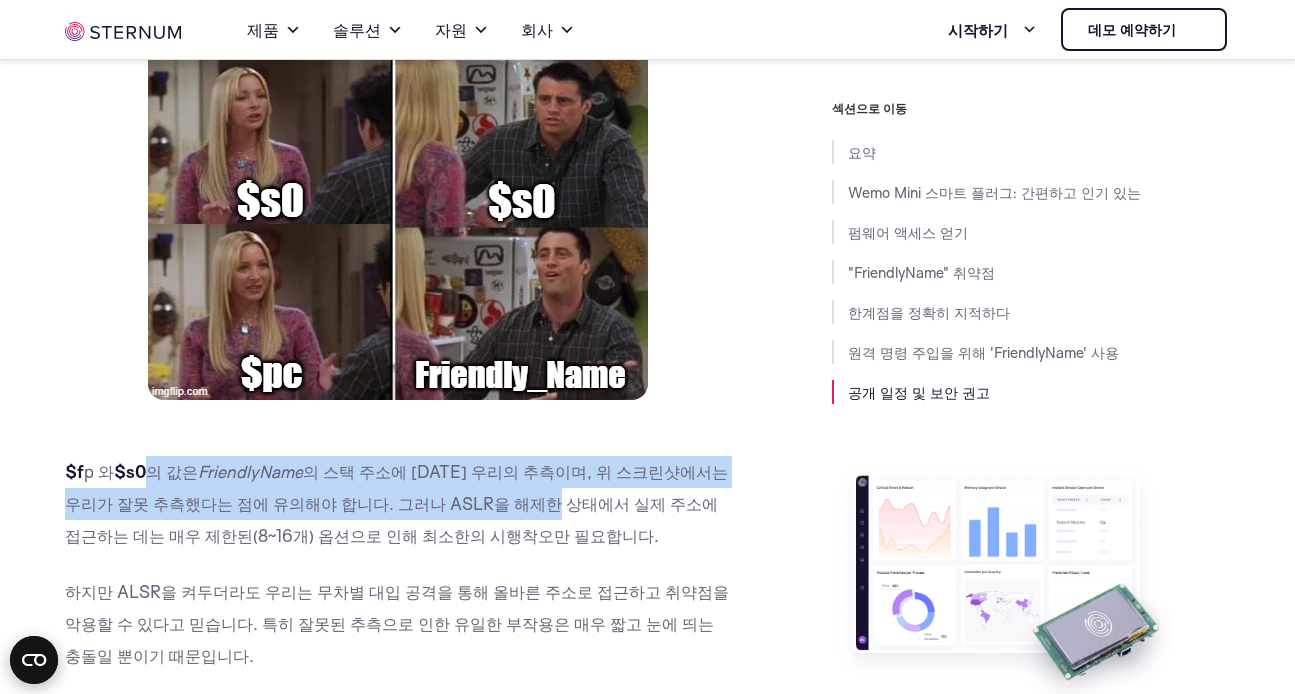 drag, startPoint x: 155, startPoint y: 299, endPoint x: 502, endPoint y: 331, distance: 348.47238 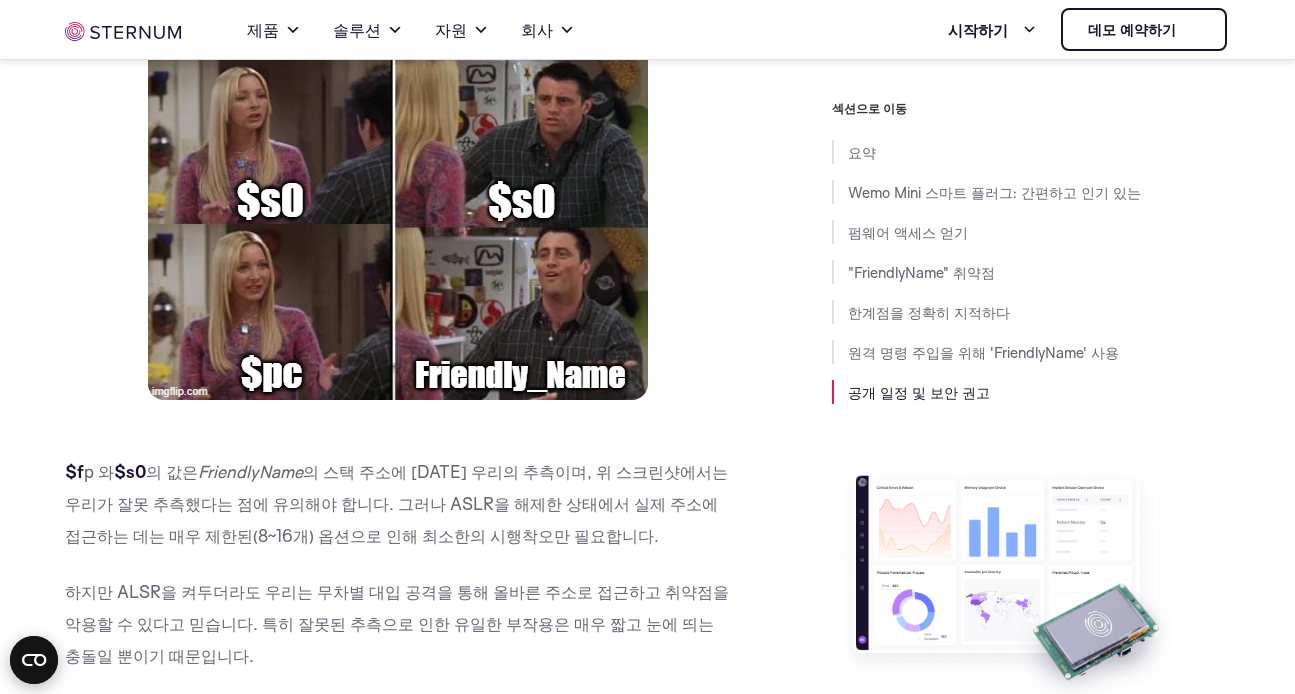 click on "이며, 위 스크린샷에서는 우리가 잘못 추측했다는 점에 유의해야 합니다. 그러나 ASLR을 해제한 상태에서 실제 주소에 접근하는 데는 매우 제한된(8~16개) 옵션으로 인해 최소한의 시행착오만 필요합니다." at bounding box center [396, 503] 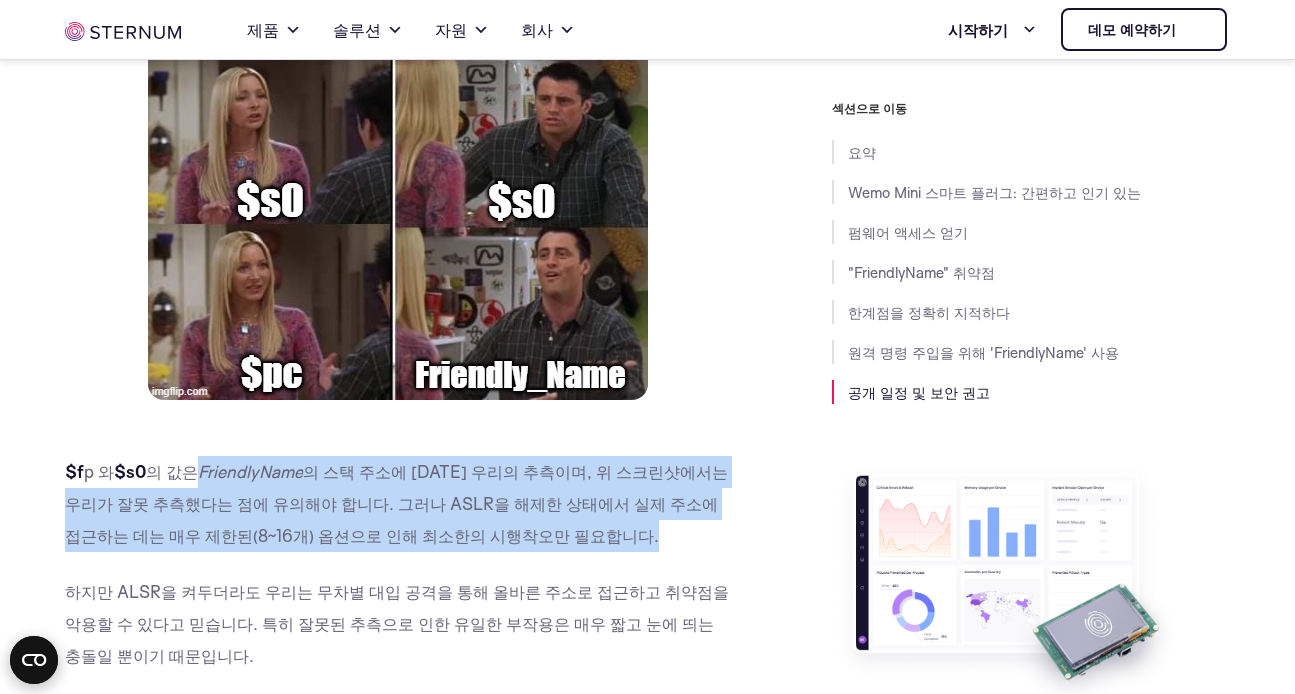 drag, startPoint x: 551, startPoint y: 357, endPoint x: 196, endPoint y: 310, distance: 358.09775 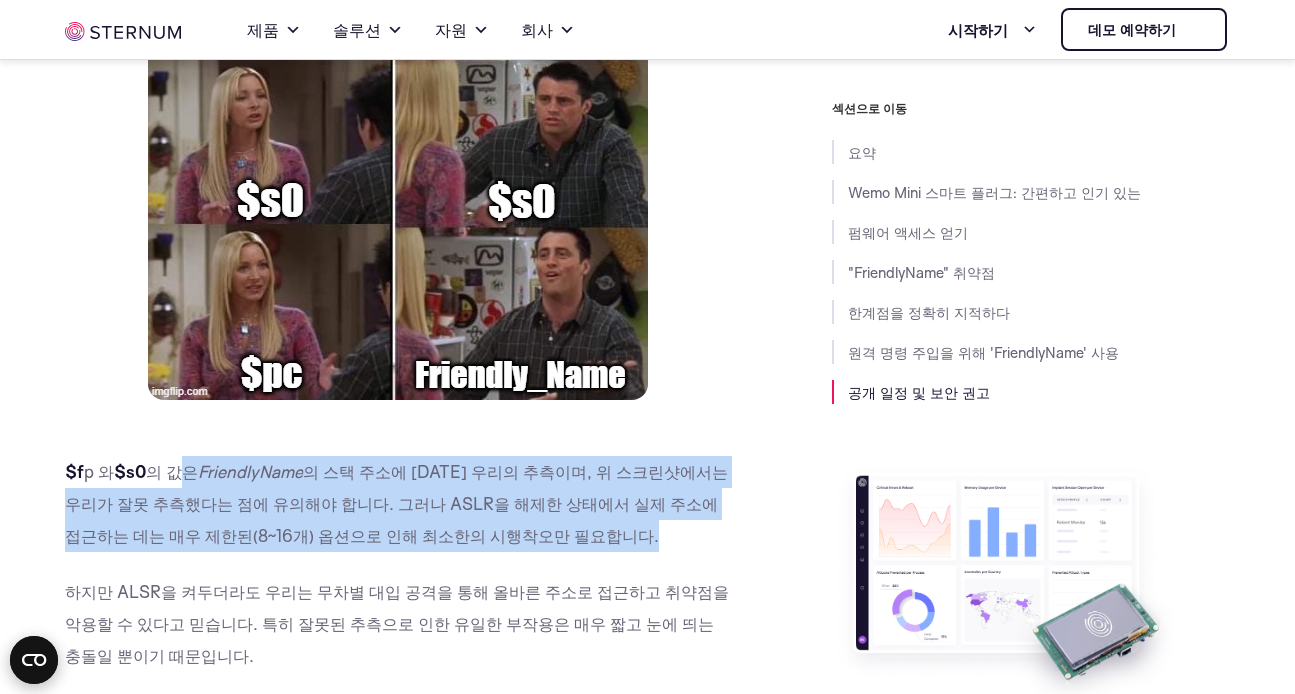 drag, startPoint x: 557, startPoint y: 359, endPoint x: 180, endPoint y: 283, distance: 384.5842 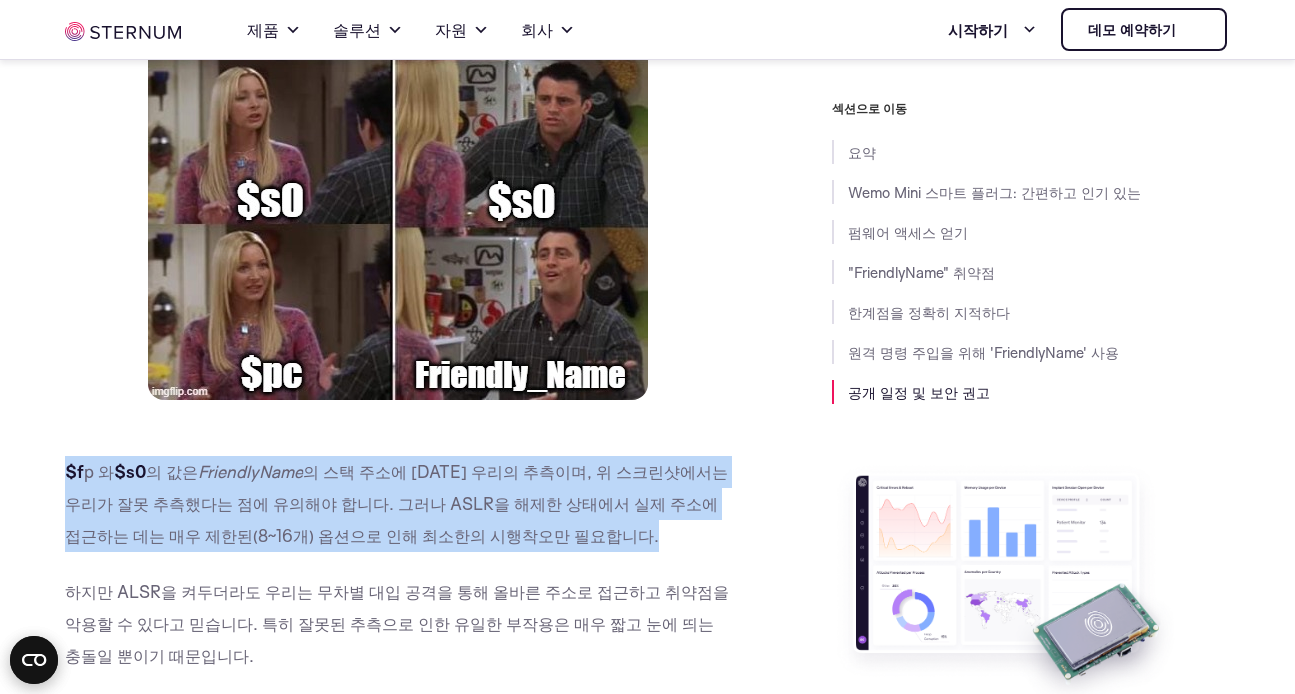 drag, startPoint x: 549, startPoint y: 346, endPoint x: -53, endPoint y: 259, distance: 608.254 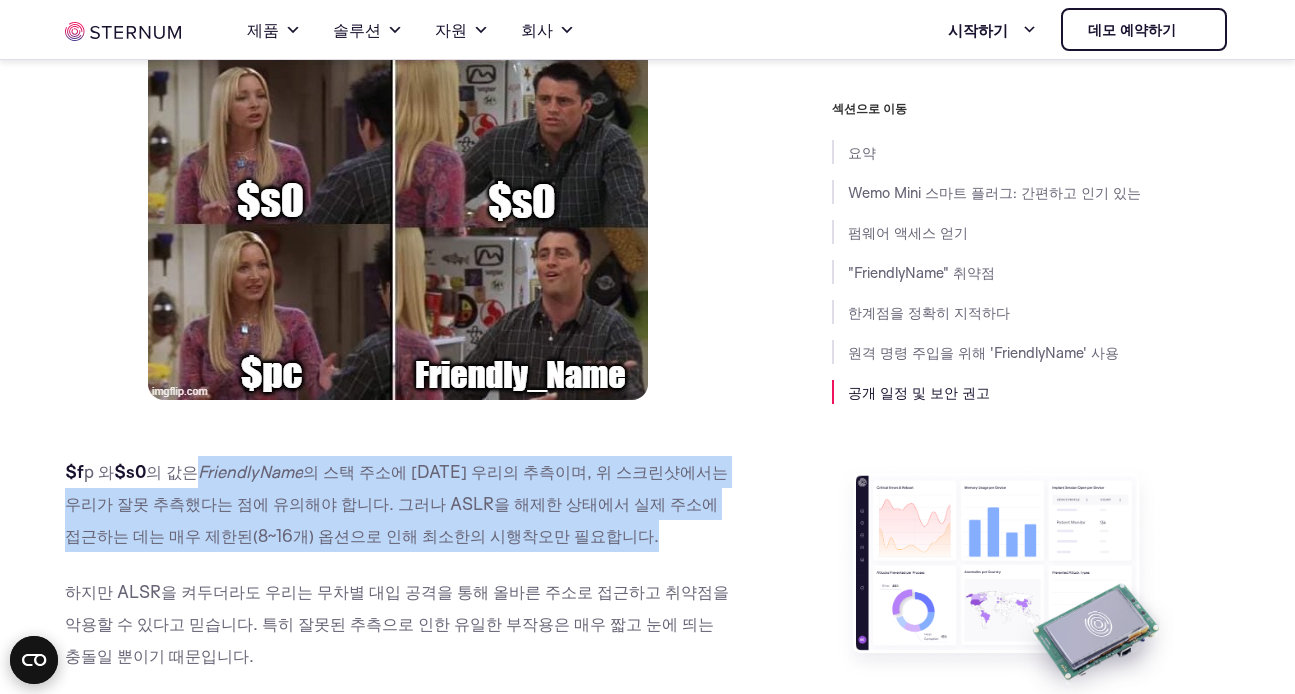 click on "이며, 위 스크린샷에서는 우리가 잘못 추측했다는 점에 유의해야 합니다. 그러나 ASLR을 해제한 상태에서 실제 주소에 접근하는 데는 매우 제한된(8~16개) 옵션으로 인해 최소한의 시행착오만 필요합니다." at bounding box center [396, 503] 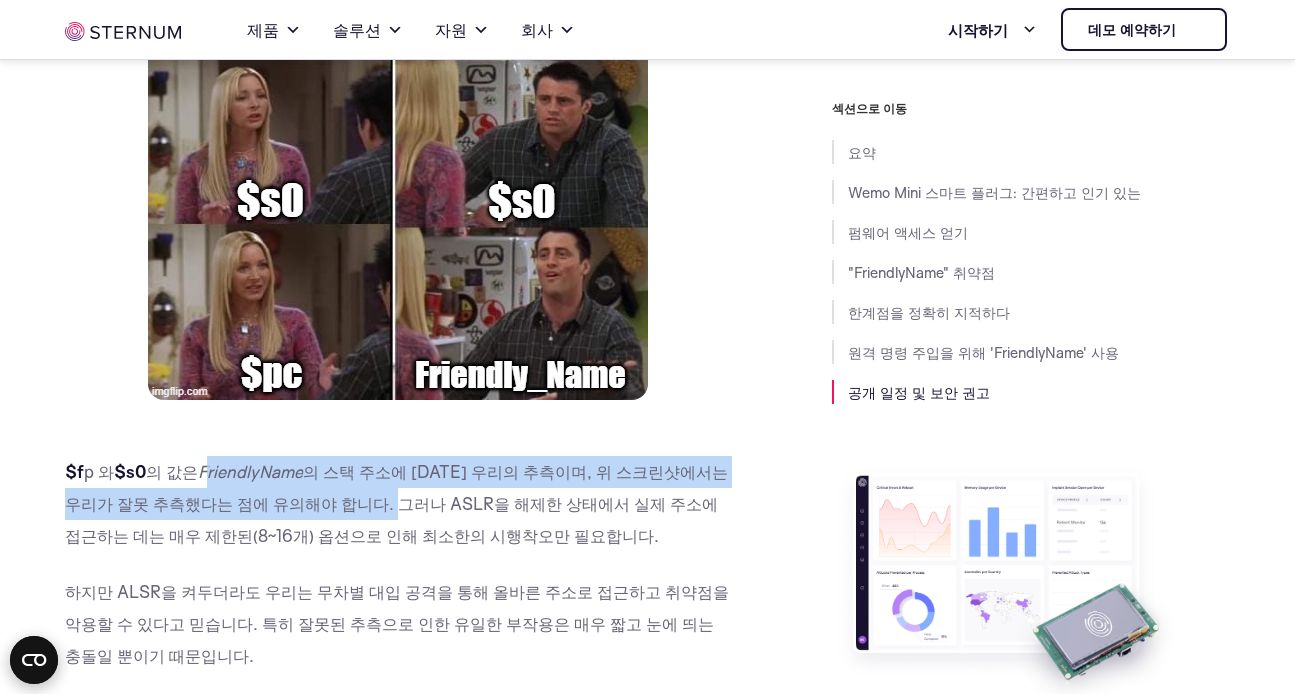 drag, startPoint x: 298, startPoint y: 320, endPoint x: 416, endPoint y: 360, distance: 124.595345 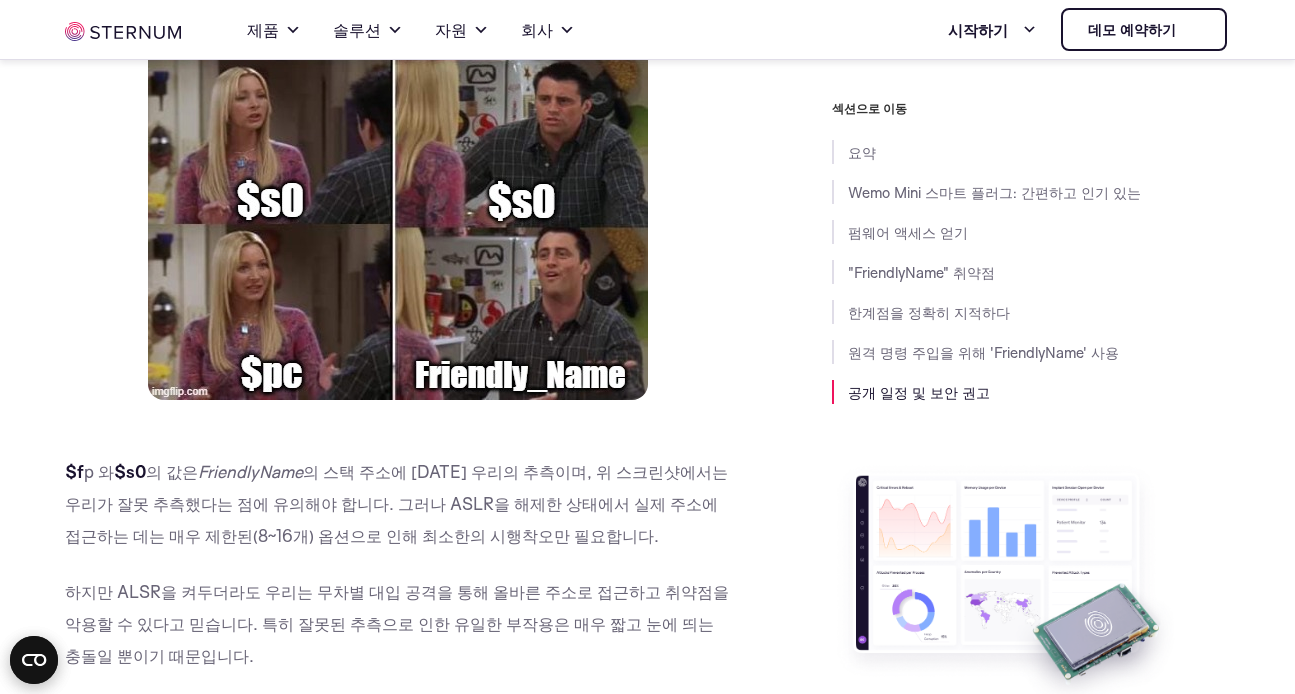 click on "$f  p 와  $s0  의 값은  FriendlyName  의 스택 주소에 [DATE] 우리의 추측  이며, 위 스크린샷에서는 우리가 잘못 추측했다는 점에 유의해야 합니다. 그러나 ASLR을 해제한 상태에서 실제 주소에 접근하는 데는 매우 제한된(8~16개) 옵션으로 인해 최소한의 시행착오만 필요합니다." at bounding box center [398, 504] 